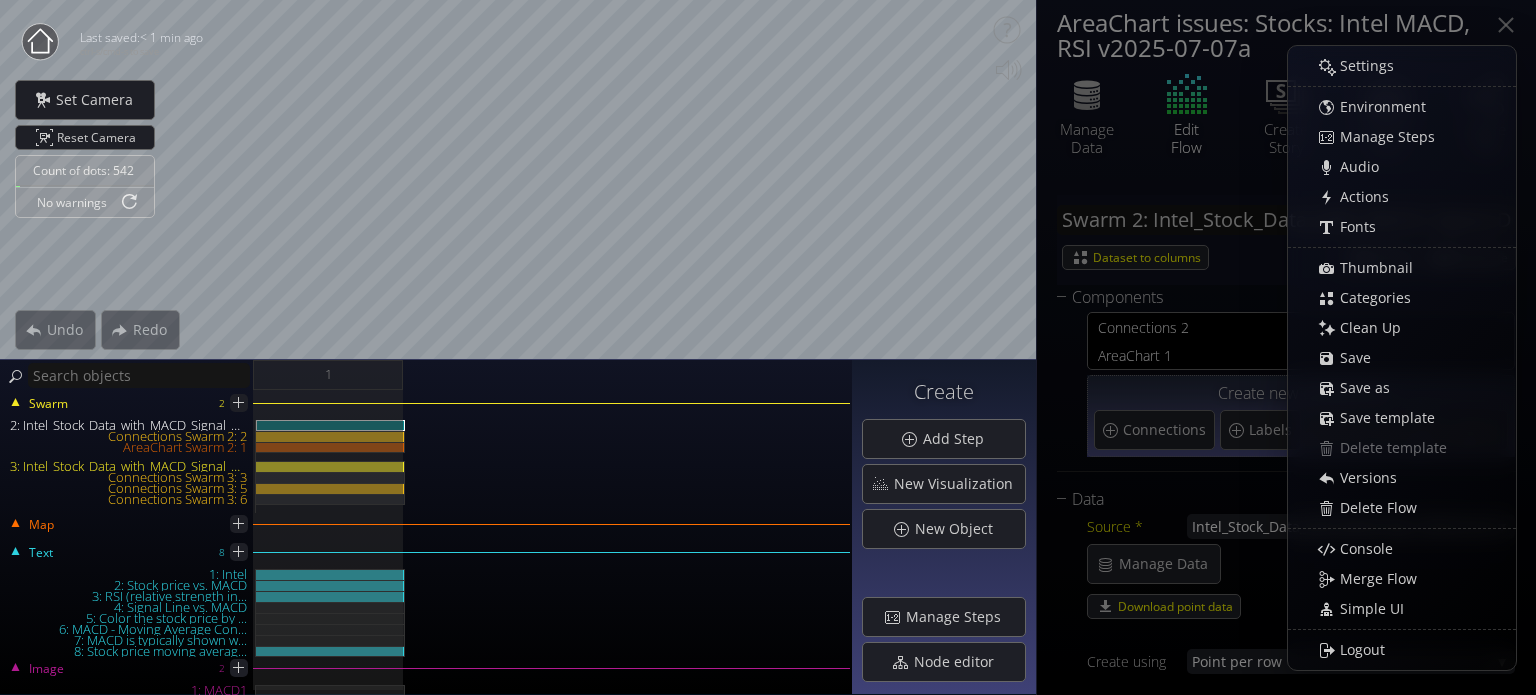 scroll, scrollTop: 0, scrollLeft: 0, axis: both 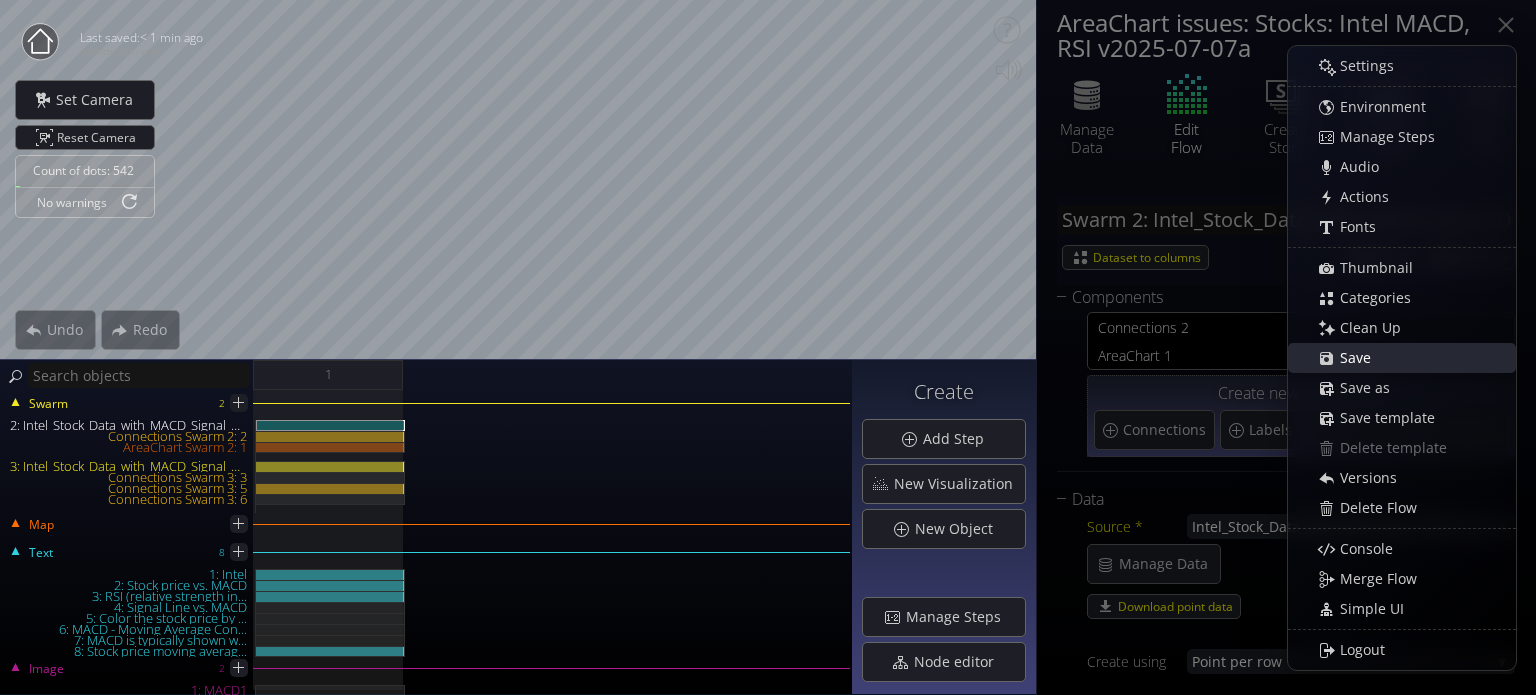 click on "Save" at bounding box center [1361, 358] 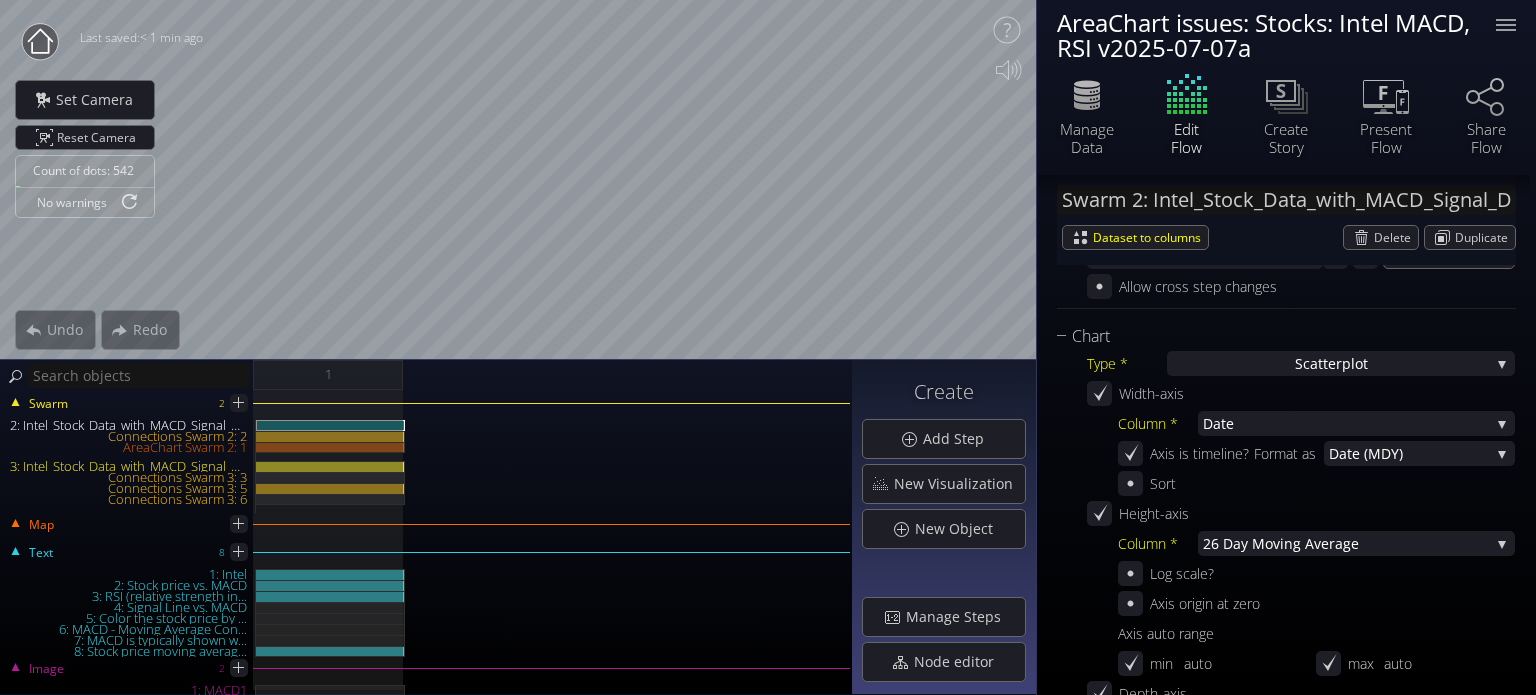 scroll, scrollTop: 500, scrollLeft: 0, axis: vertical 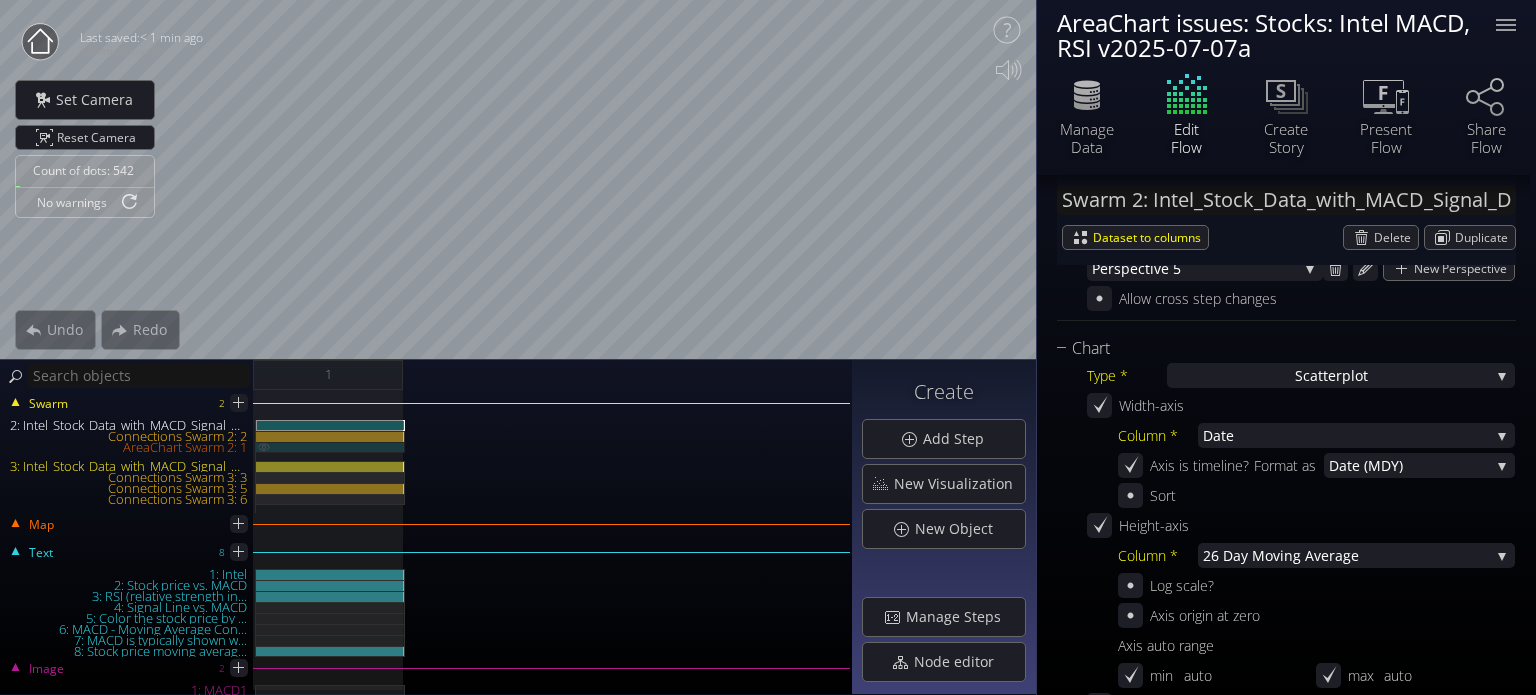 click on "AreaChart Swarm 2:  1" at bounding box center (330, 447) 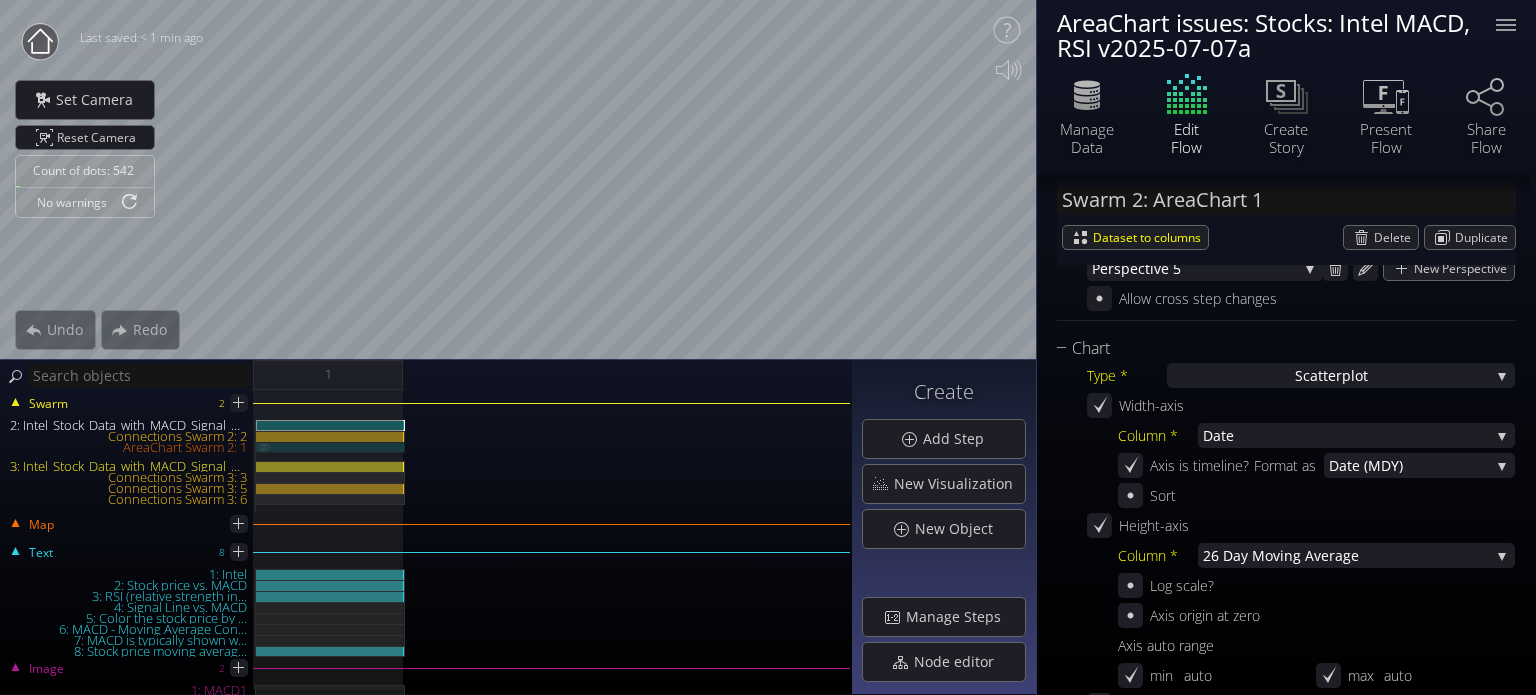 scroll, scrollTop: 165, scrollLeft: 0, axis: vertical 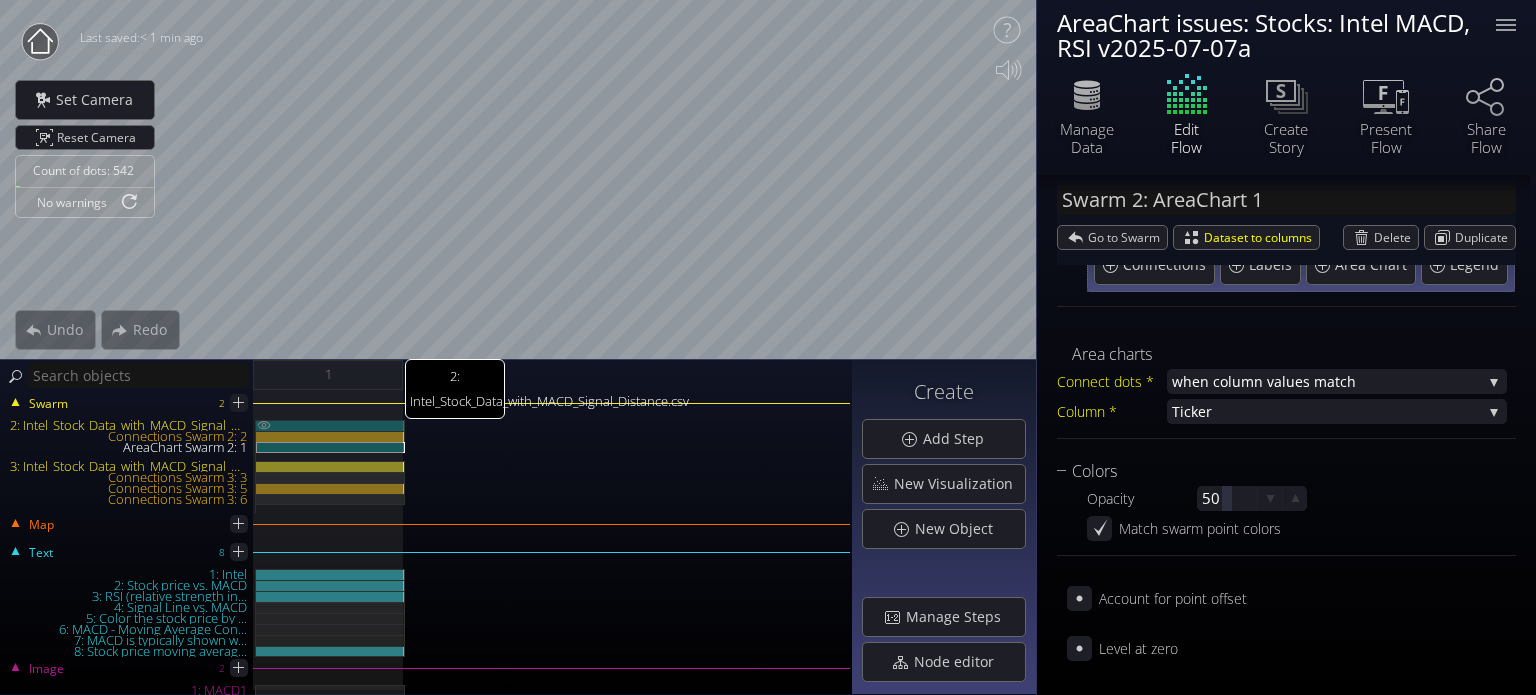 click on "2: Intel_Stock_Data_with_MACD_Signal_Distance.csv" at bounding box center (330, 425) 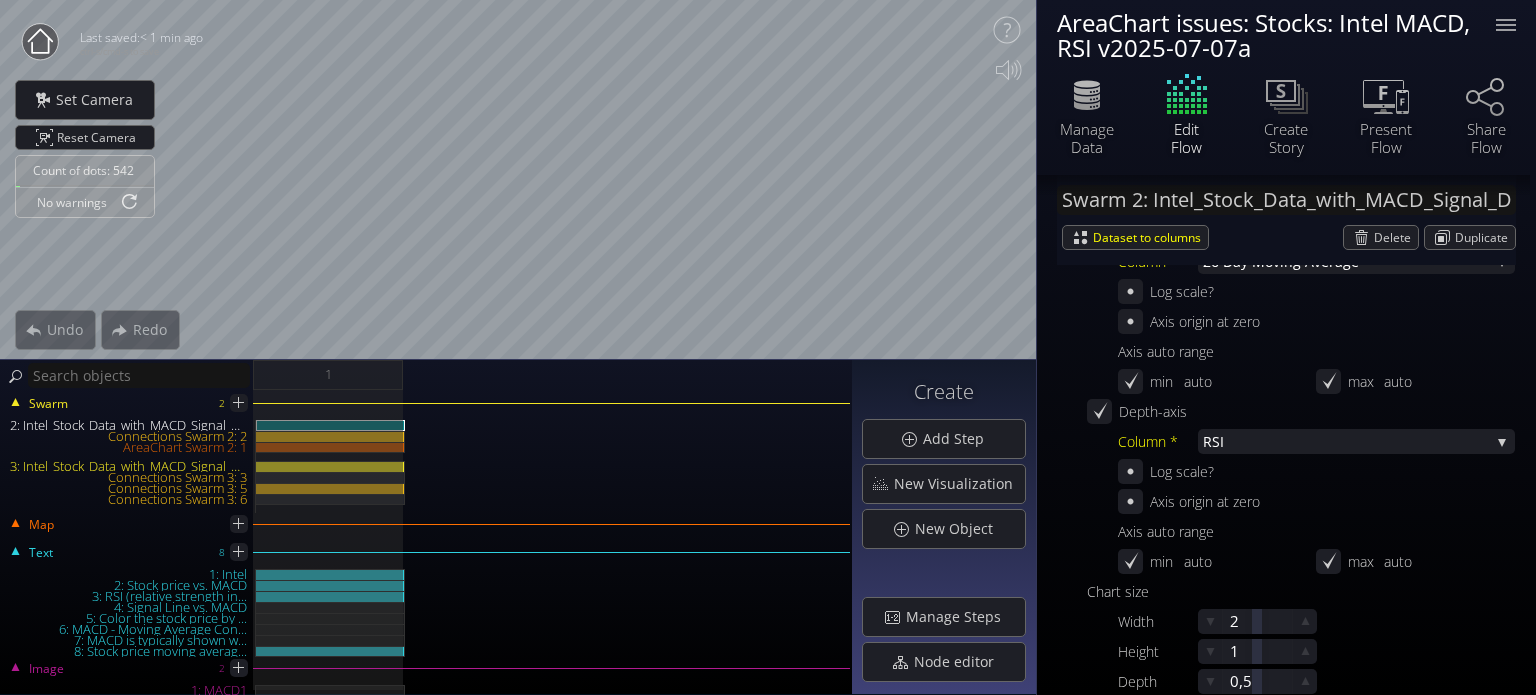 scroll, scrollTop: 800, scrollLeft: 0, axis: vertical 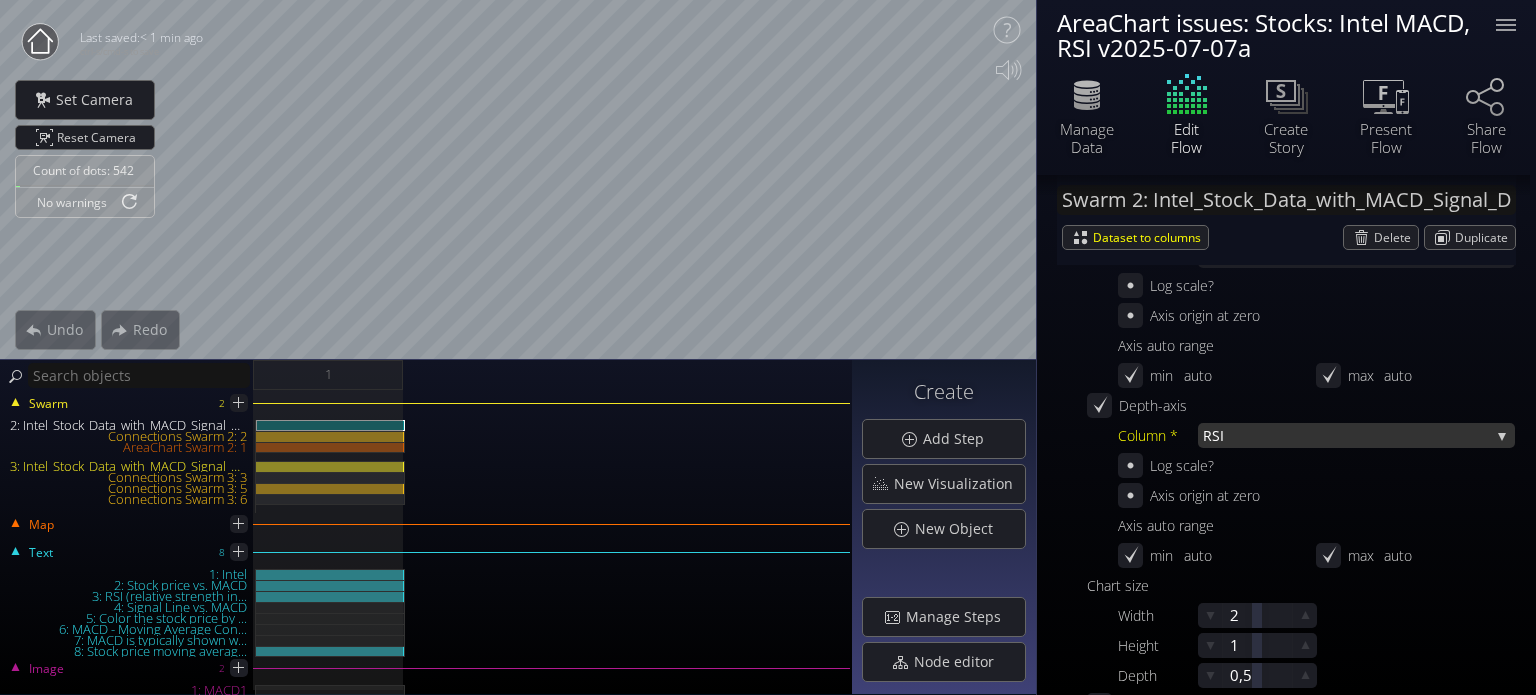 click on "RSI" at bounding box center [1346, 435] 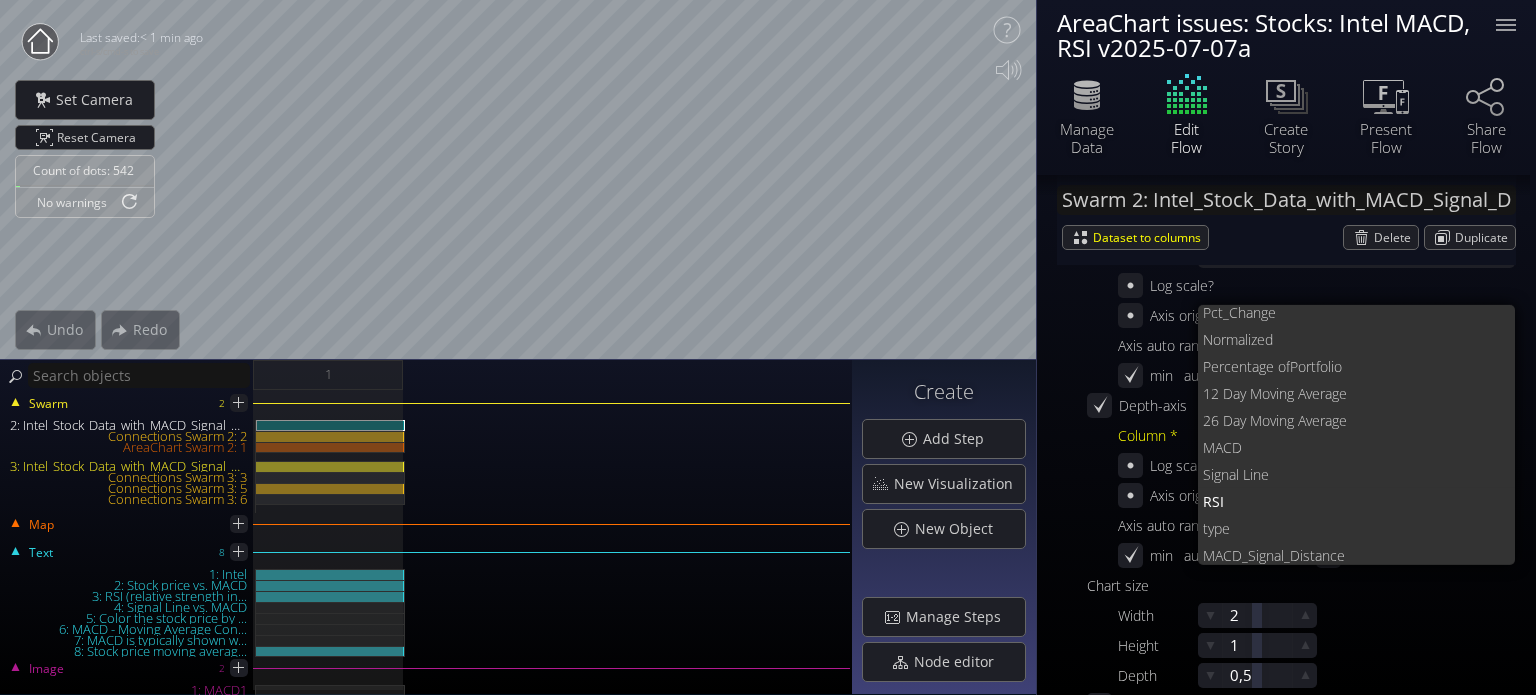 scroll, scrollTop: 107, scrollLeft: 0, axis: vertical 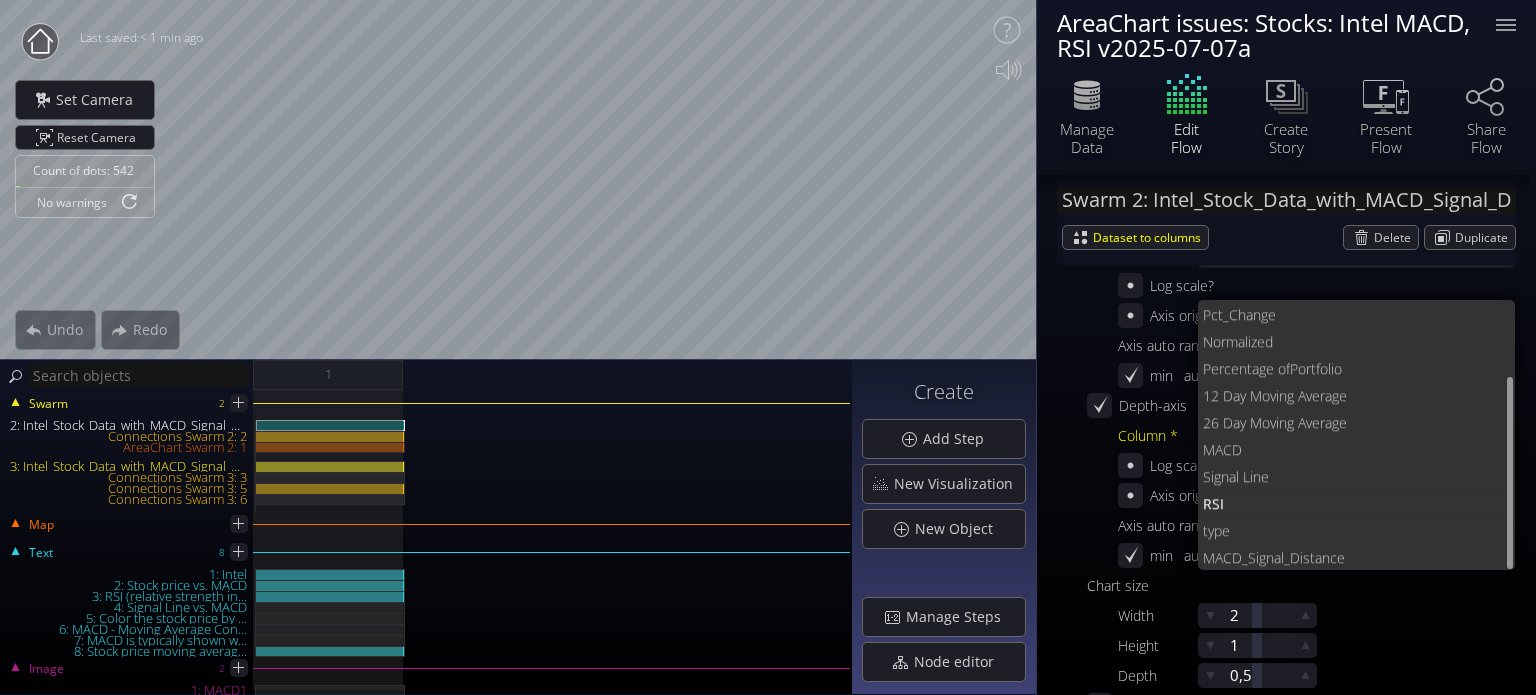click on "Swarm 2: Intel_Stock_Data_with_MACD_Signal_Distance.csv
Dataset to columns
[GEOGRAPHIC_DATA]
Duplicate
Components
Con   nections 2 A   reaChart 1
Create new component
Connections
Labels
Area Chart
Legend
Data
Source *
Intel_Stock_Data_with_MACD_Signal_Di   stance.csv       None   Unpivoted_Updated_Intel_Stoc   k_Data.csv   Intel_Stock_Data_with_MACD_Signal_Di   stance.csv
Manage Data
Download point data
Create using
Poi   nt per row     Poi   nt per row   Point    per value
Perspectives
Per   spective 5     defa   ult   Per   spective 1   Per   spective 2   Per   spective 3   Per   spective 4   Per   spective 5   Per   spective 6   Per   spective 7   Per   spective 8
Chart" at bounding box center [1286, 2111] 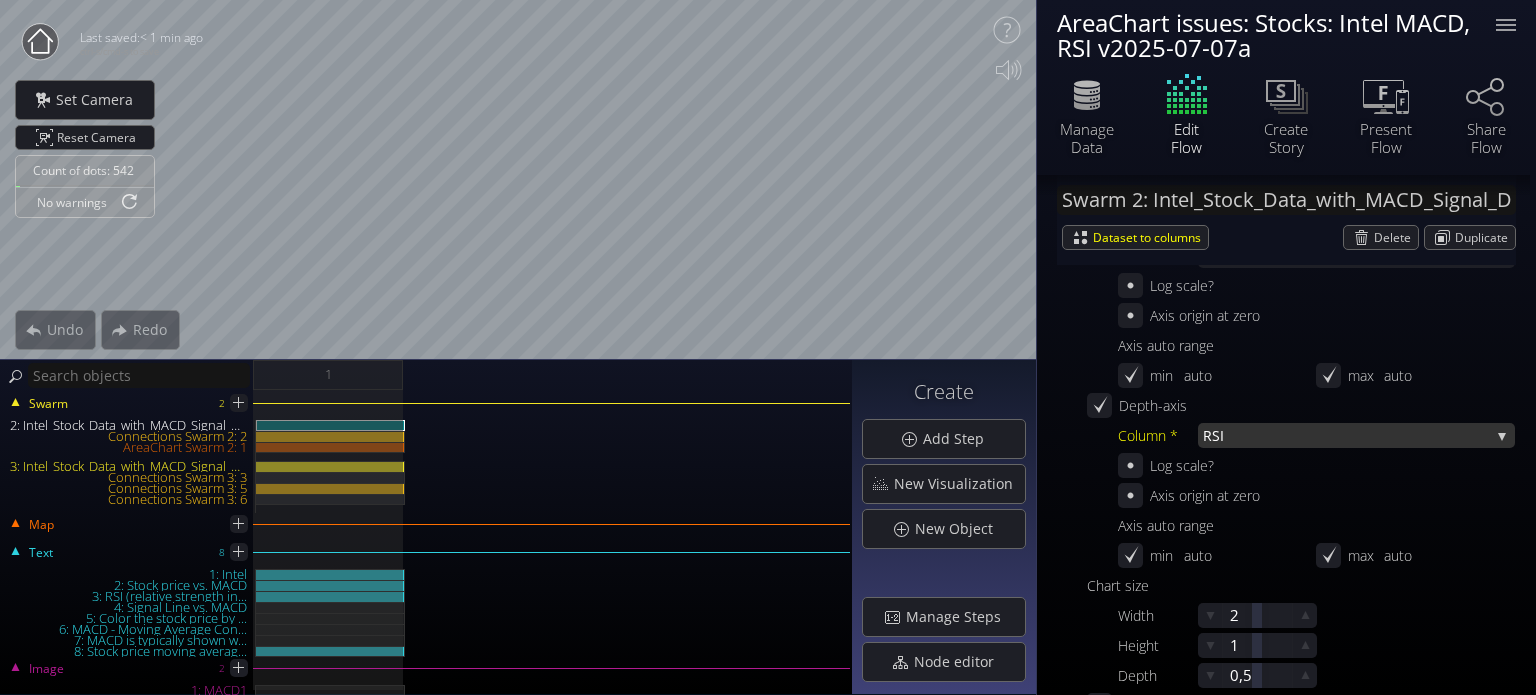 click on "RSI" at bounding box center (1346, 435) 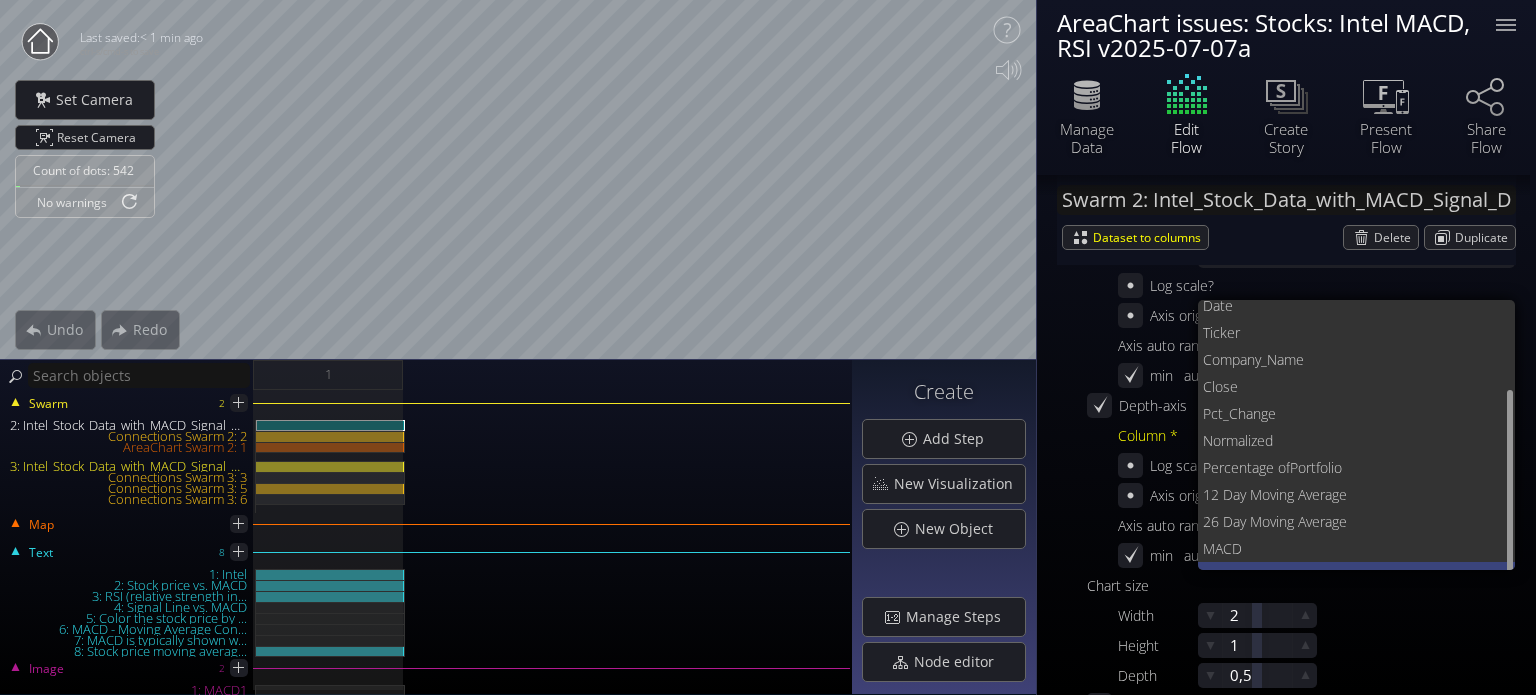 scroll, scrollTop: 0, scrollLeft: 0, axis: both 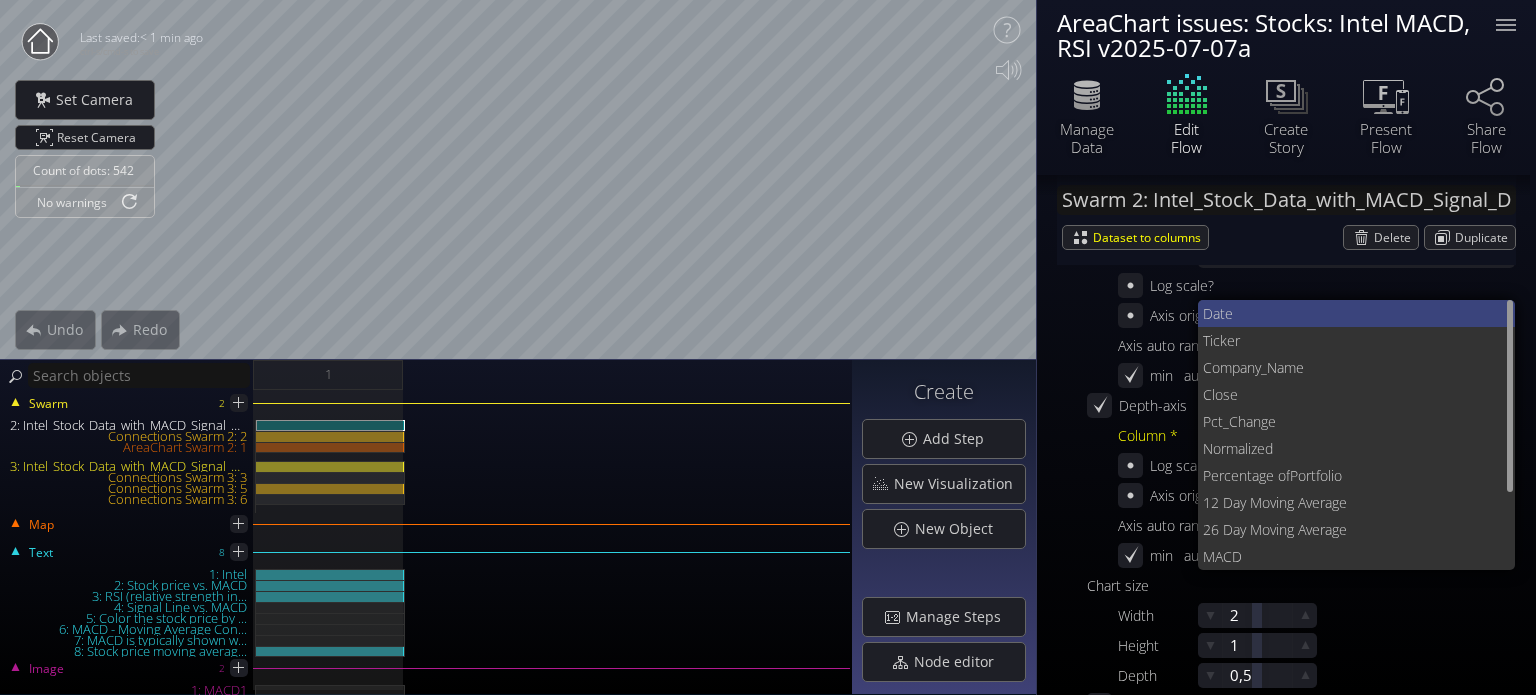 click on "Date" at bounding box center (1351, 313) 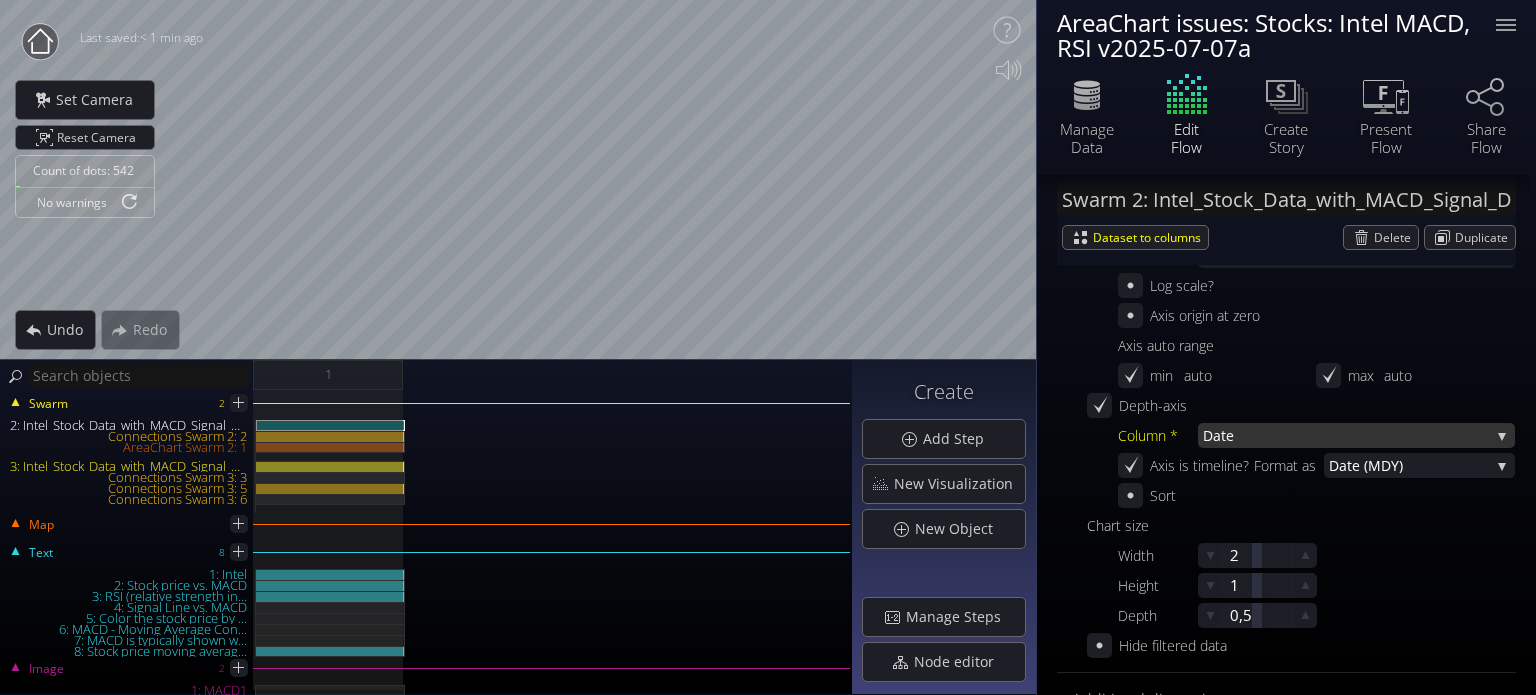 click on "Date" at bounding box center (1346, 435) 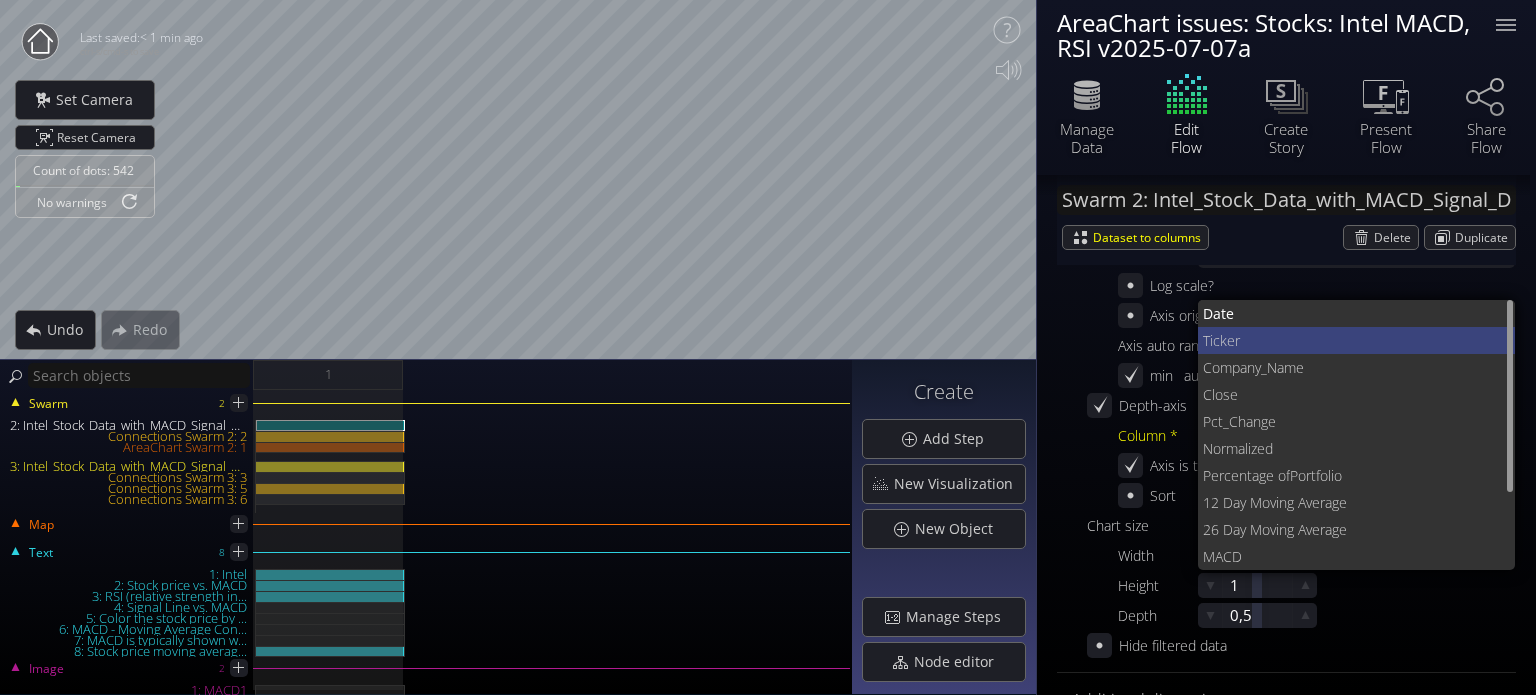 click on "cker" at bounding box center (1356, 340) 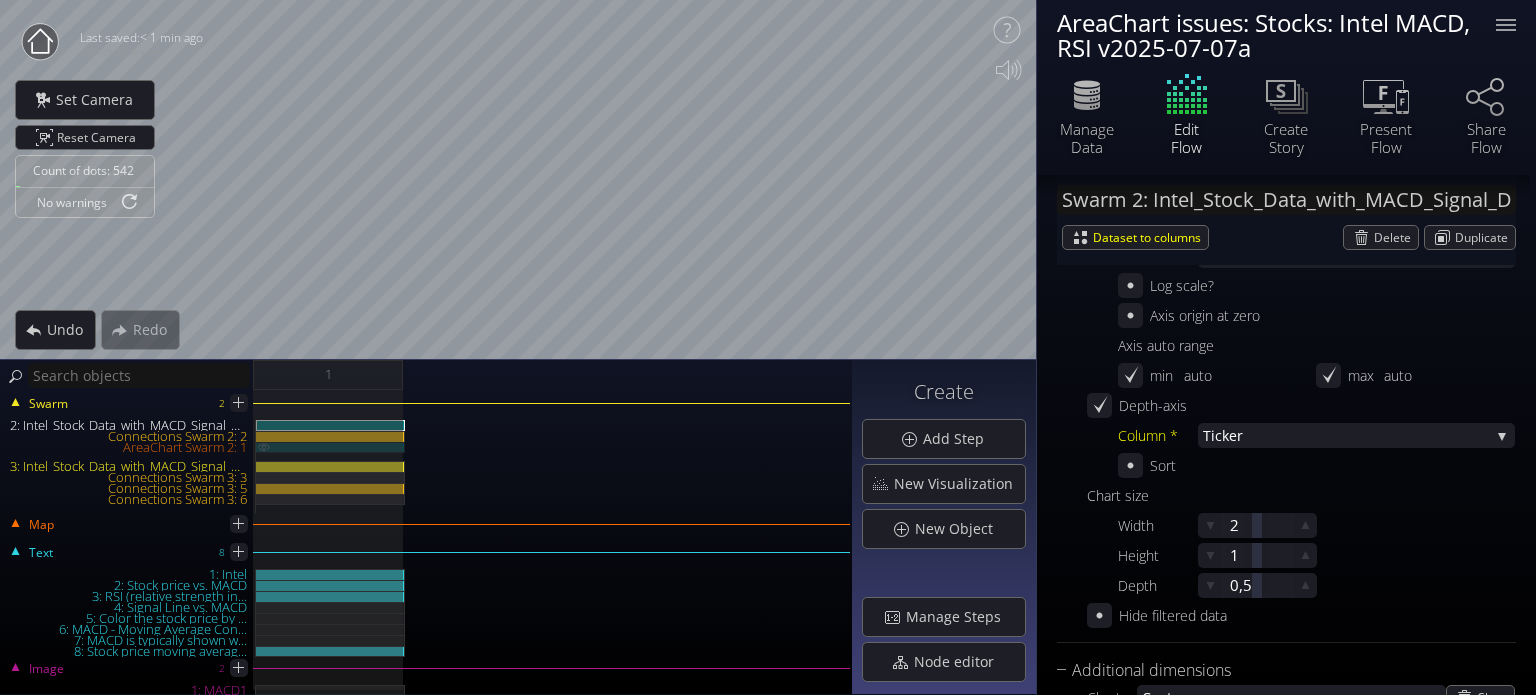 click on "AreaChart Swarm 2:  1" at bounding box center [330, 447] 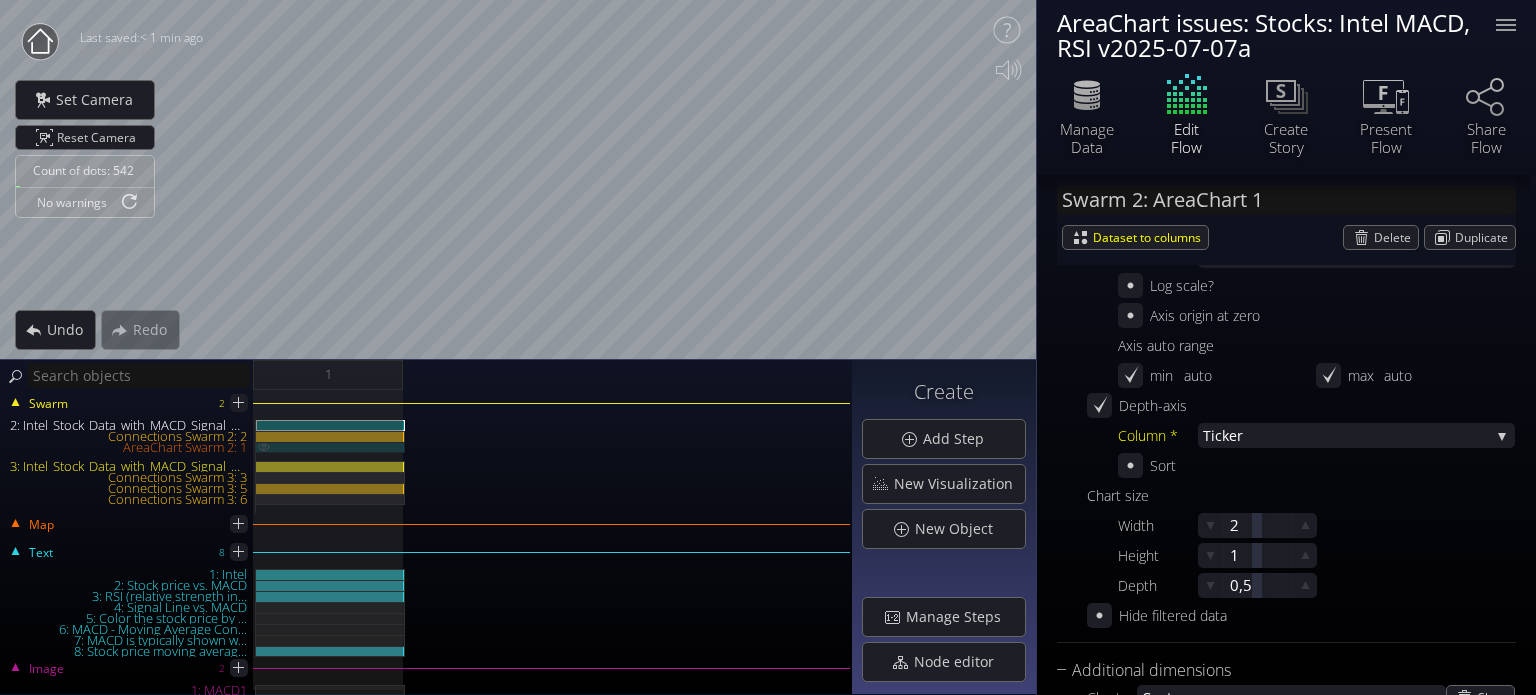 scroll, scrollTop: 165, scrollLeft: 0, axis: vertical 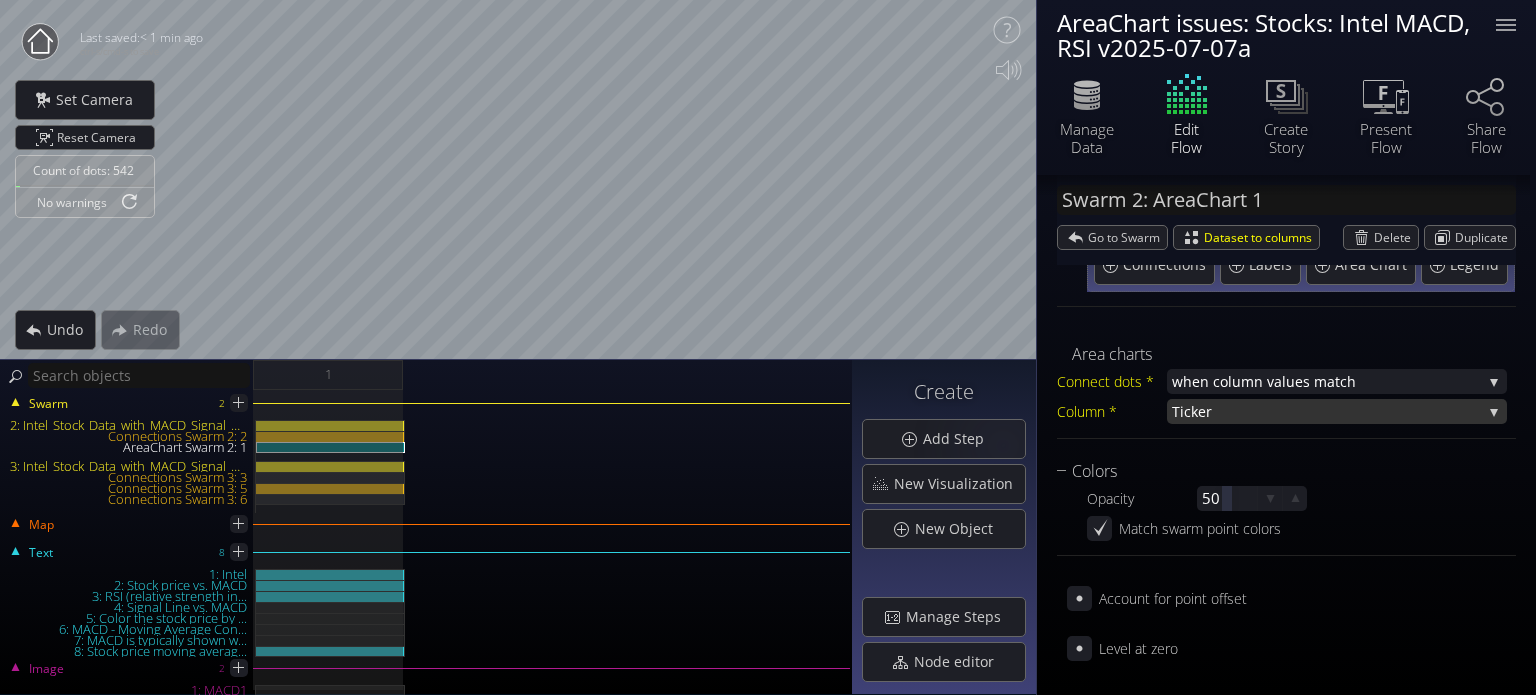 click on "cker" at bounding box center (1333, 411) 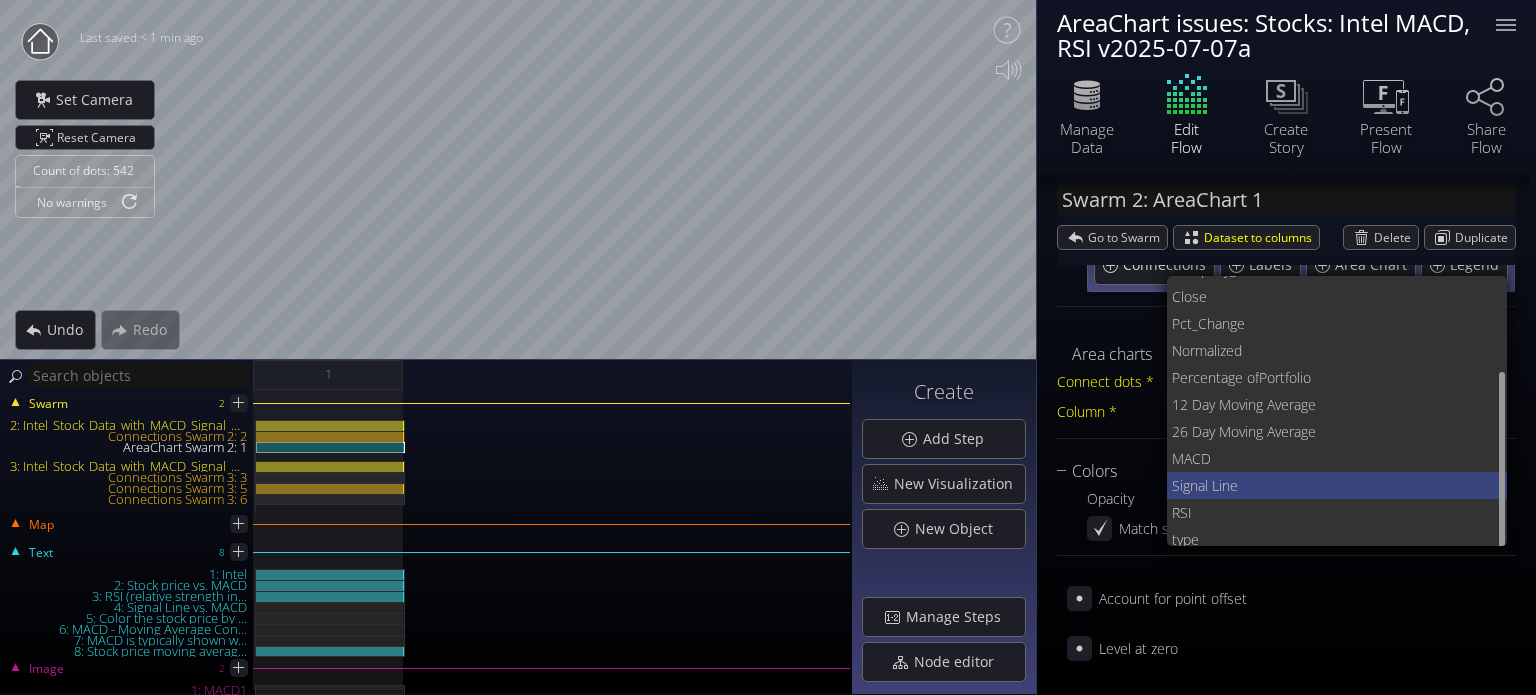 scroll, scrollTop: 99, scrollLeft: 0, axis: vertical 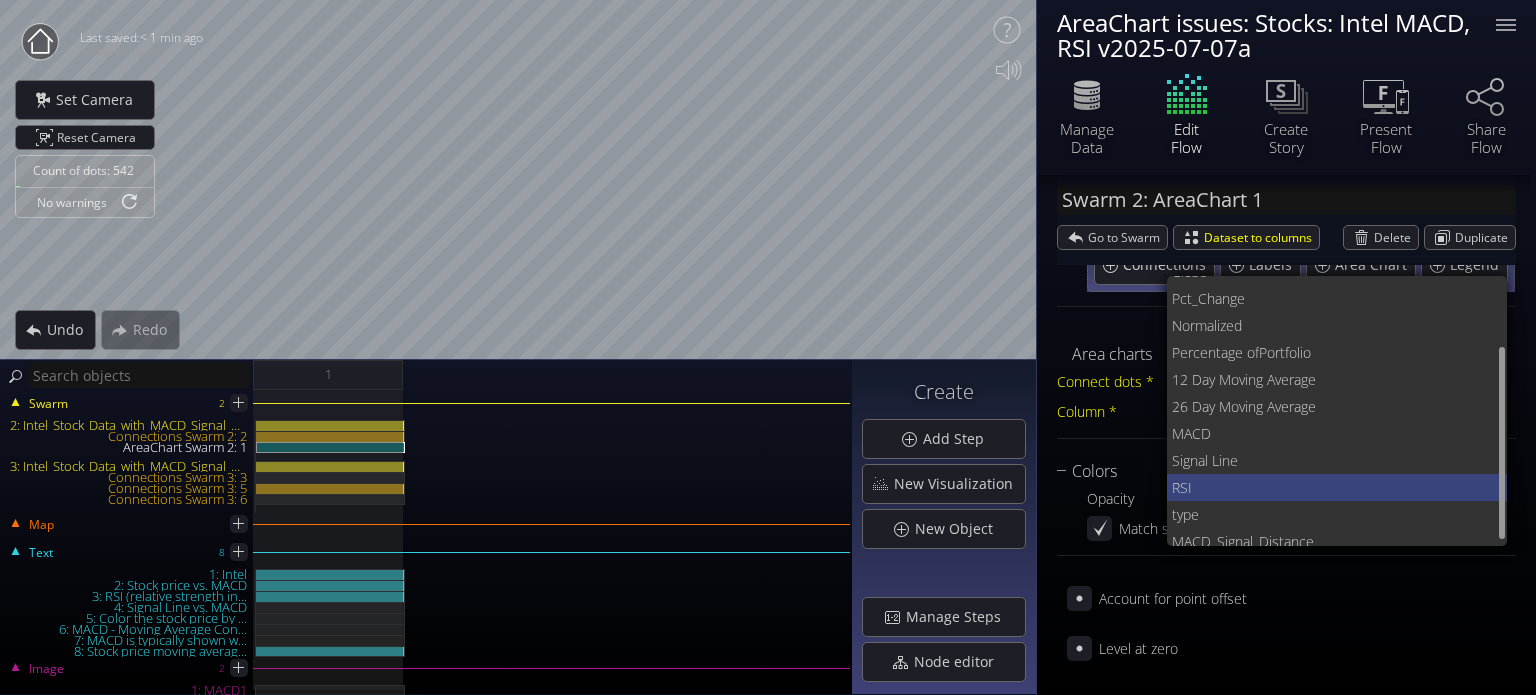 click on "RSI" at bounding box center [1332, 487] 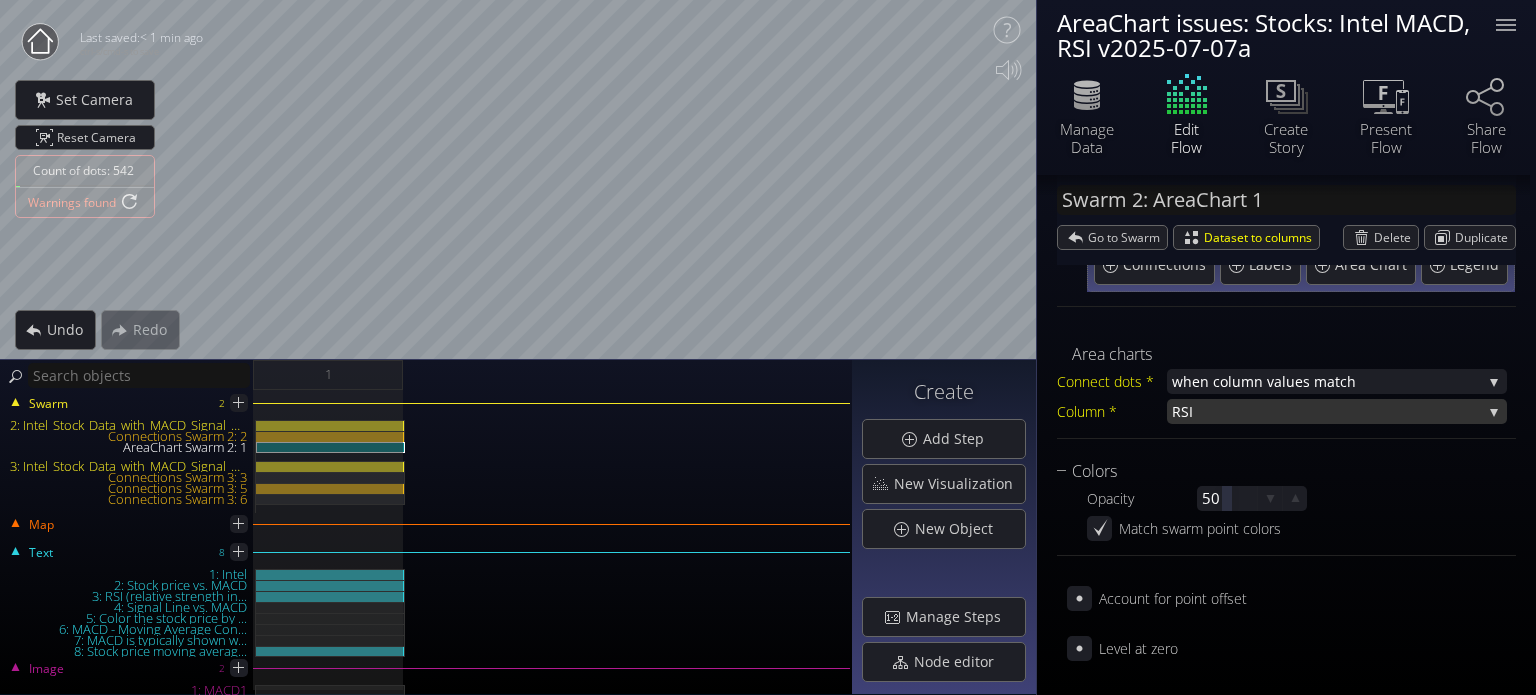 click on "RSI" at bounding box center (1327, 411) 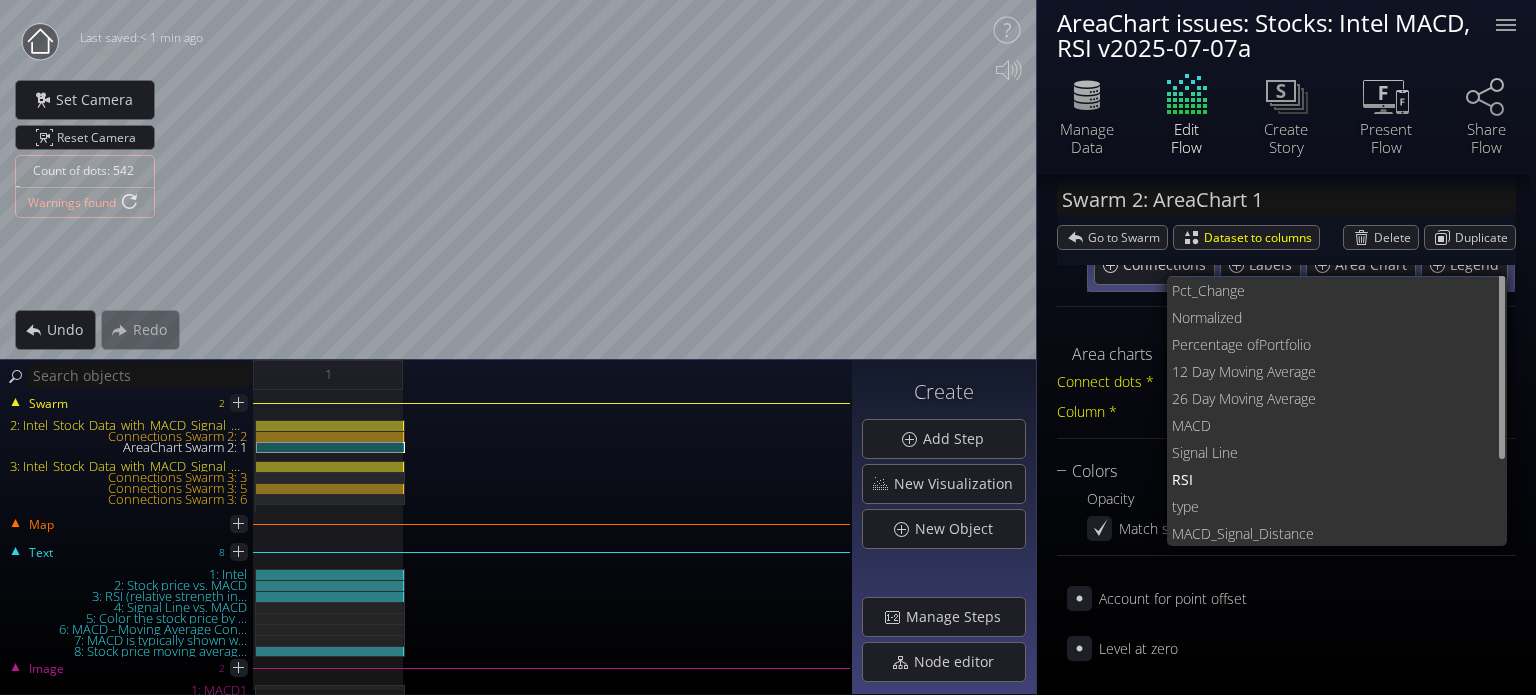 scroll, scrollTop: 0, scrollLeft: 0, axis: both 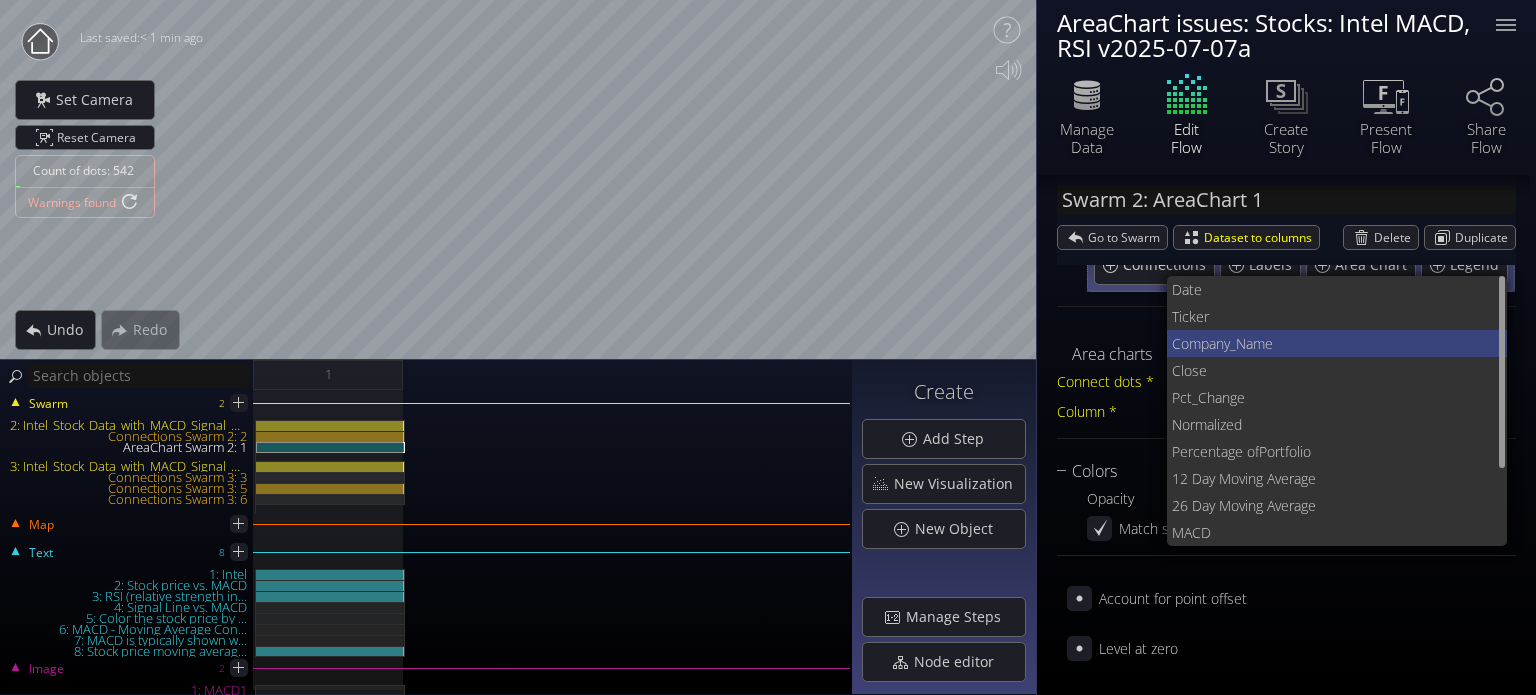 click on "mpany_Name" at bounding box center (1340, 343) 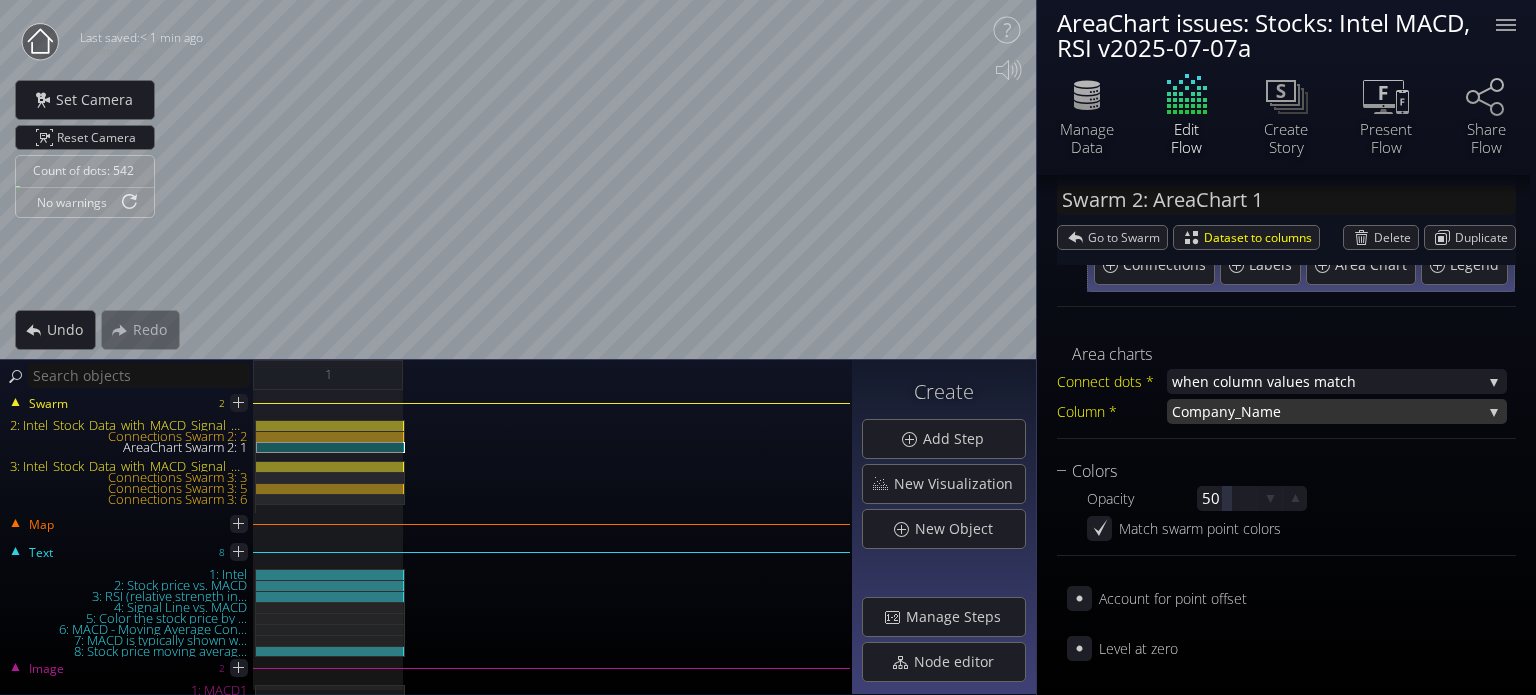 click on "mpany_Name" at bounding box center (1335, 411) 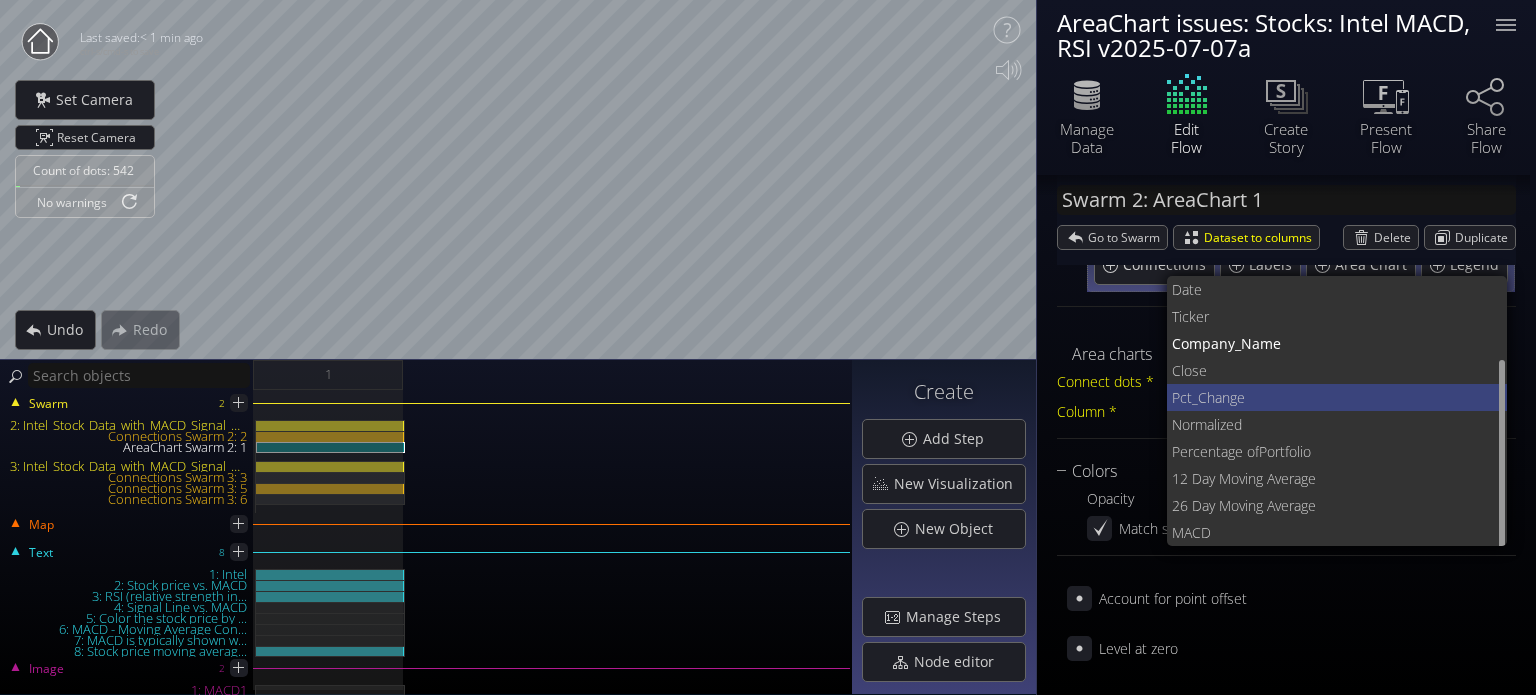 scroll, scrollTop: 74, scrollLeft: 0, axis: vertical 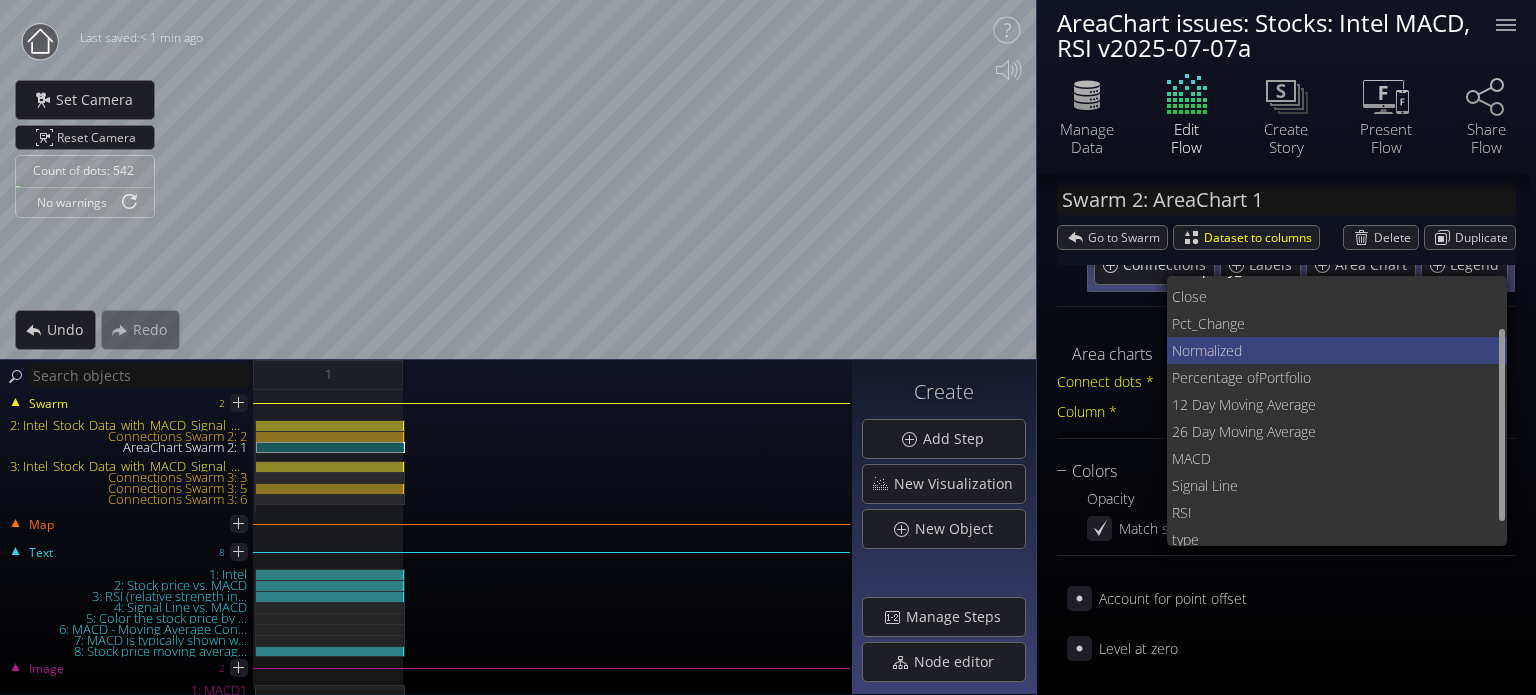 click on "Normalized" at bounding box center [1332, 350] 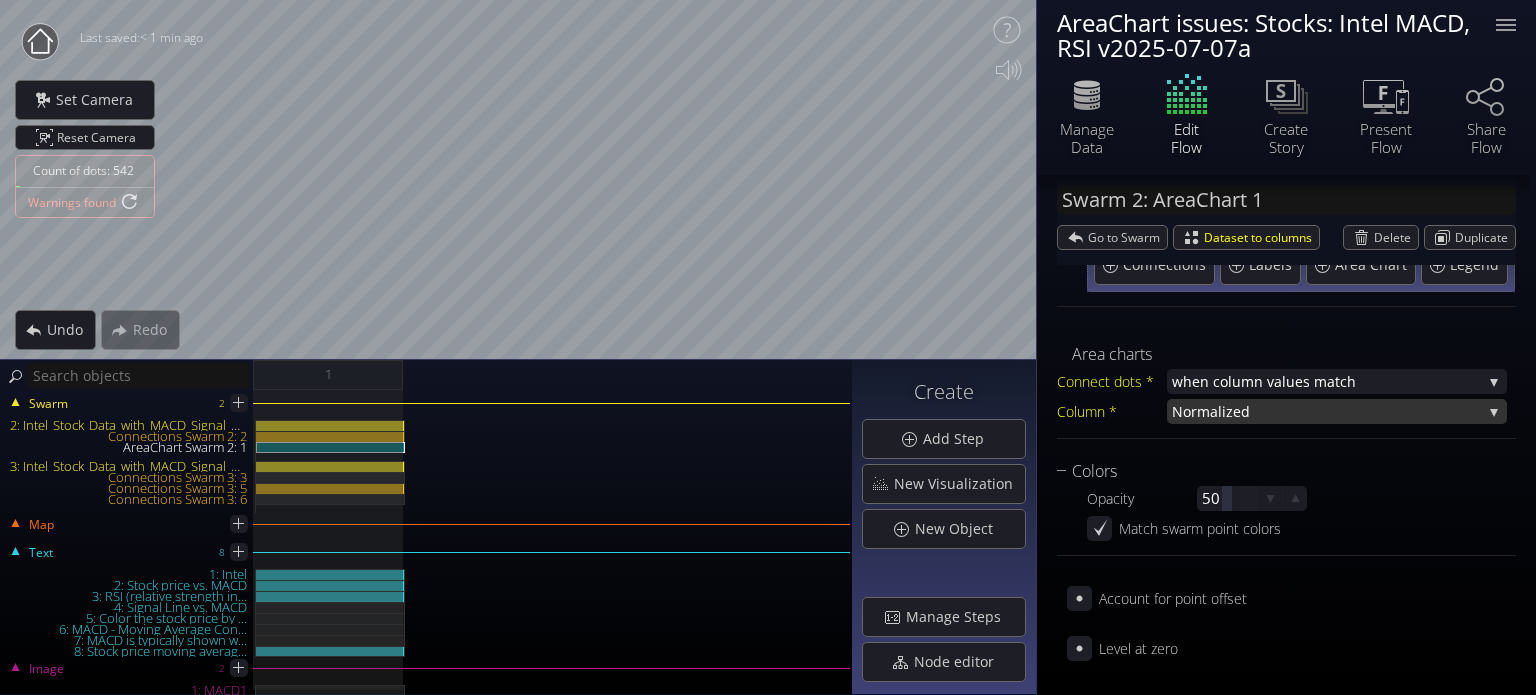 click on "Normalized" at bounding box center [1327, 411] 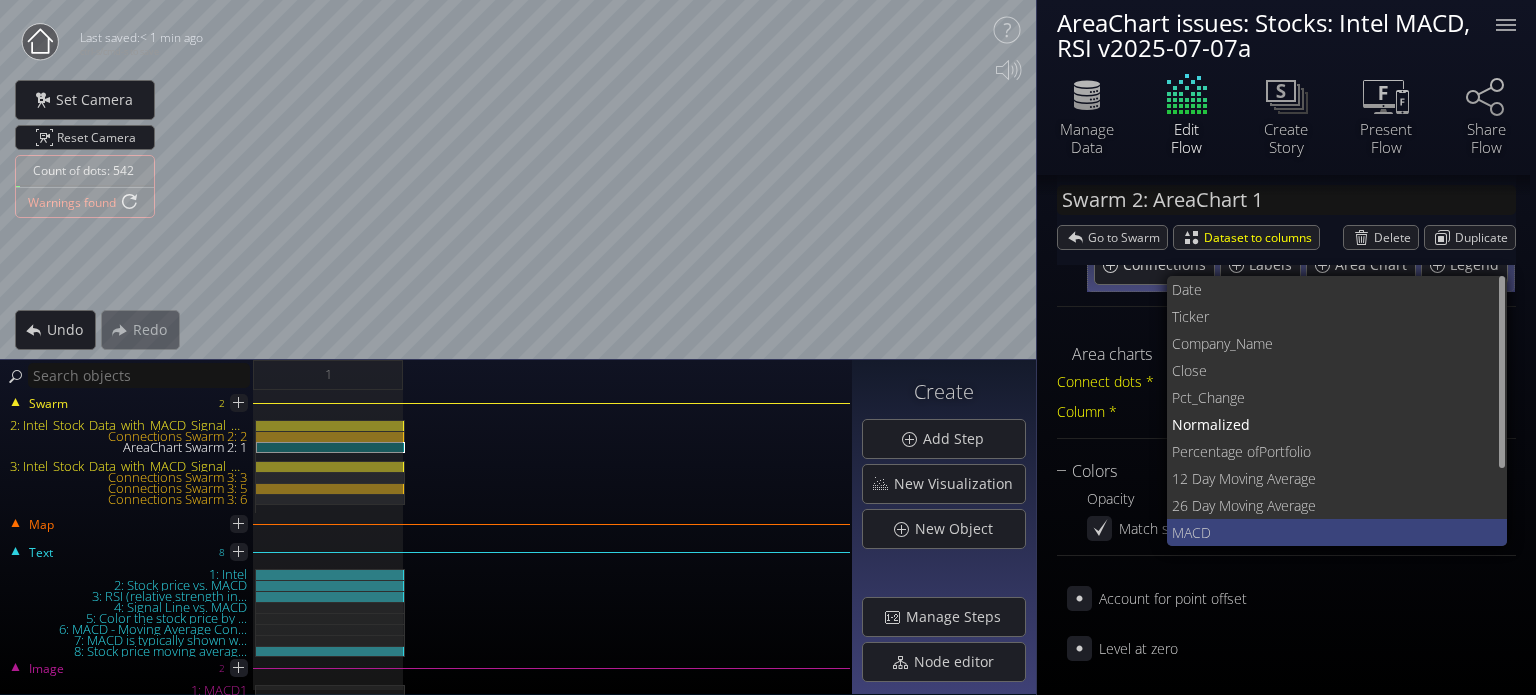 click on "MACD" at bounding box center [1332, 532] 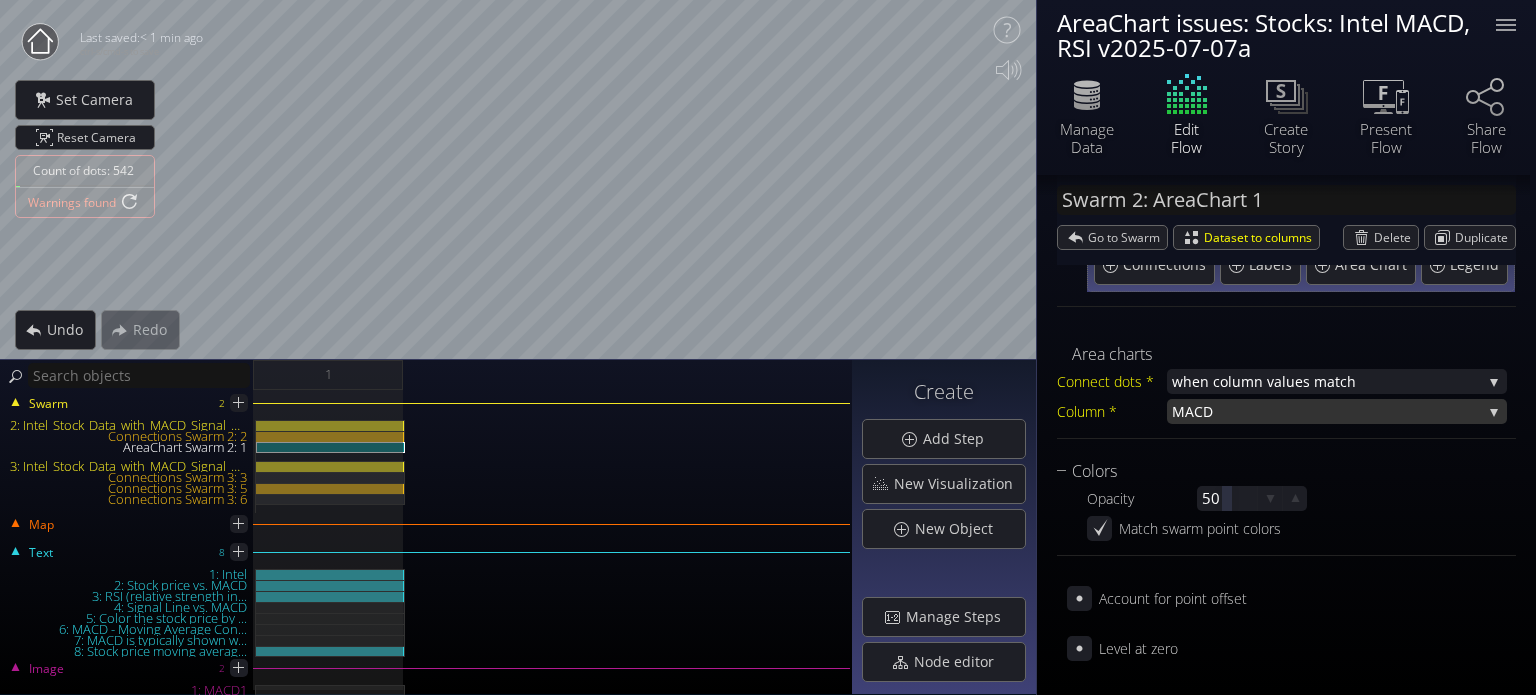 click on "MACD" at bounding box center (1327, 411) 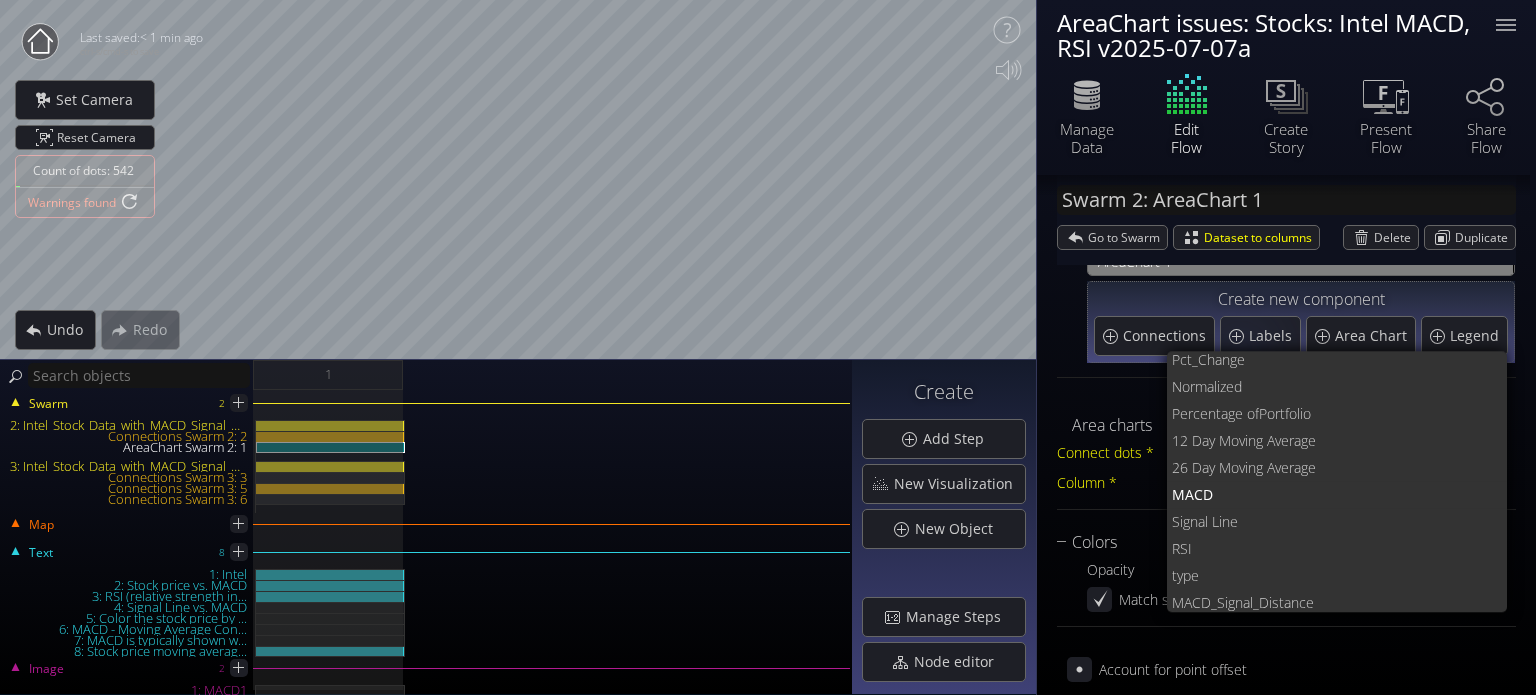 scroll, scrollTop: 0, scrollLeft: 0, axis: both 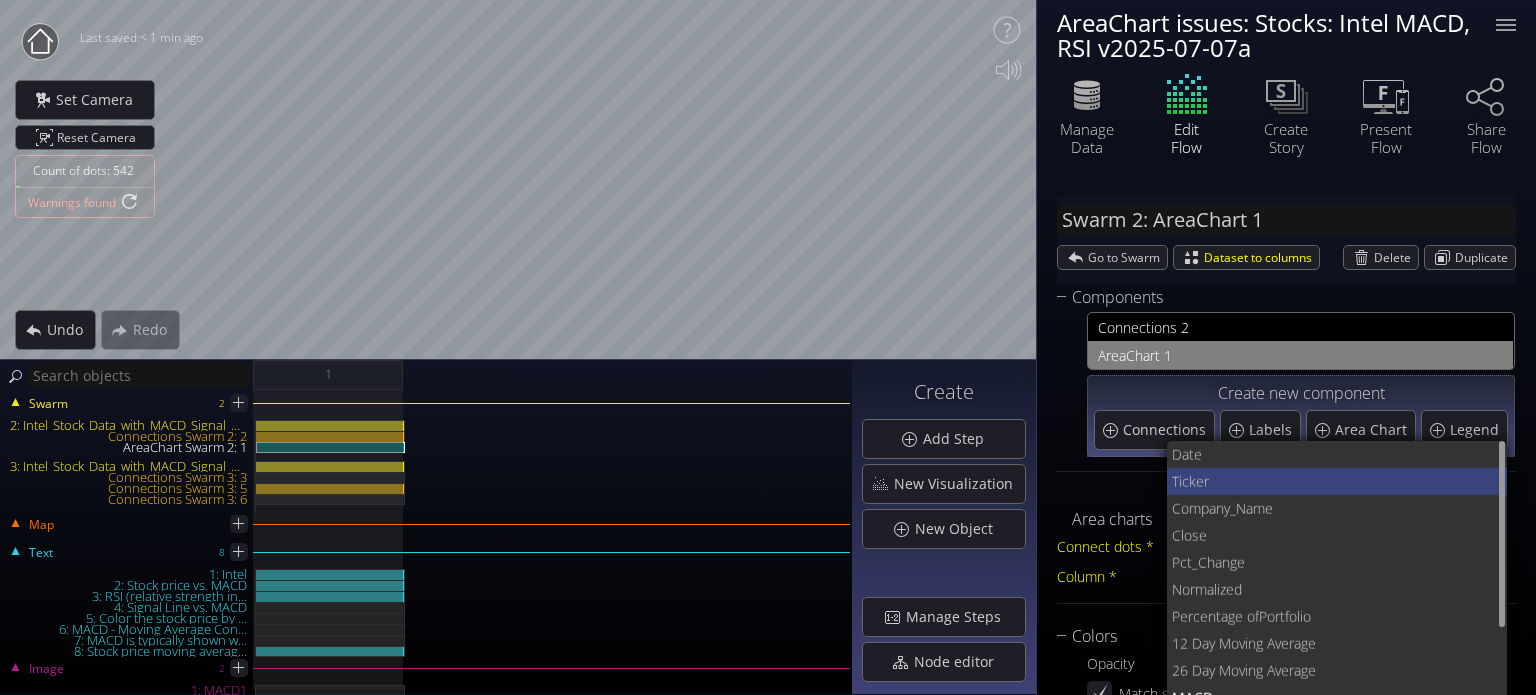 click on "cker" at bounding box center (1337, 481) 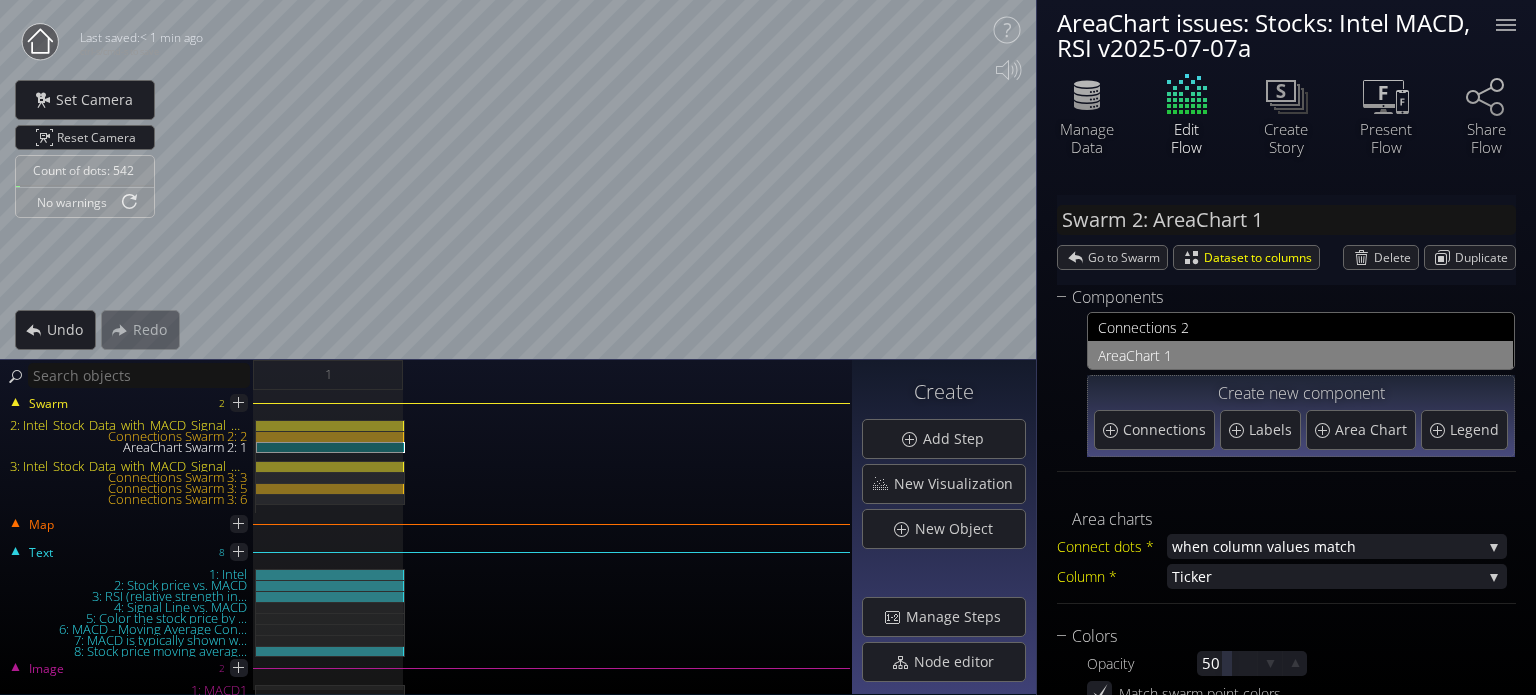 click on "2: Intel_Stock_Data_with_MACD_Signal_Distance.csv" at bounding box center [128, 425] 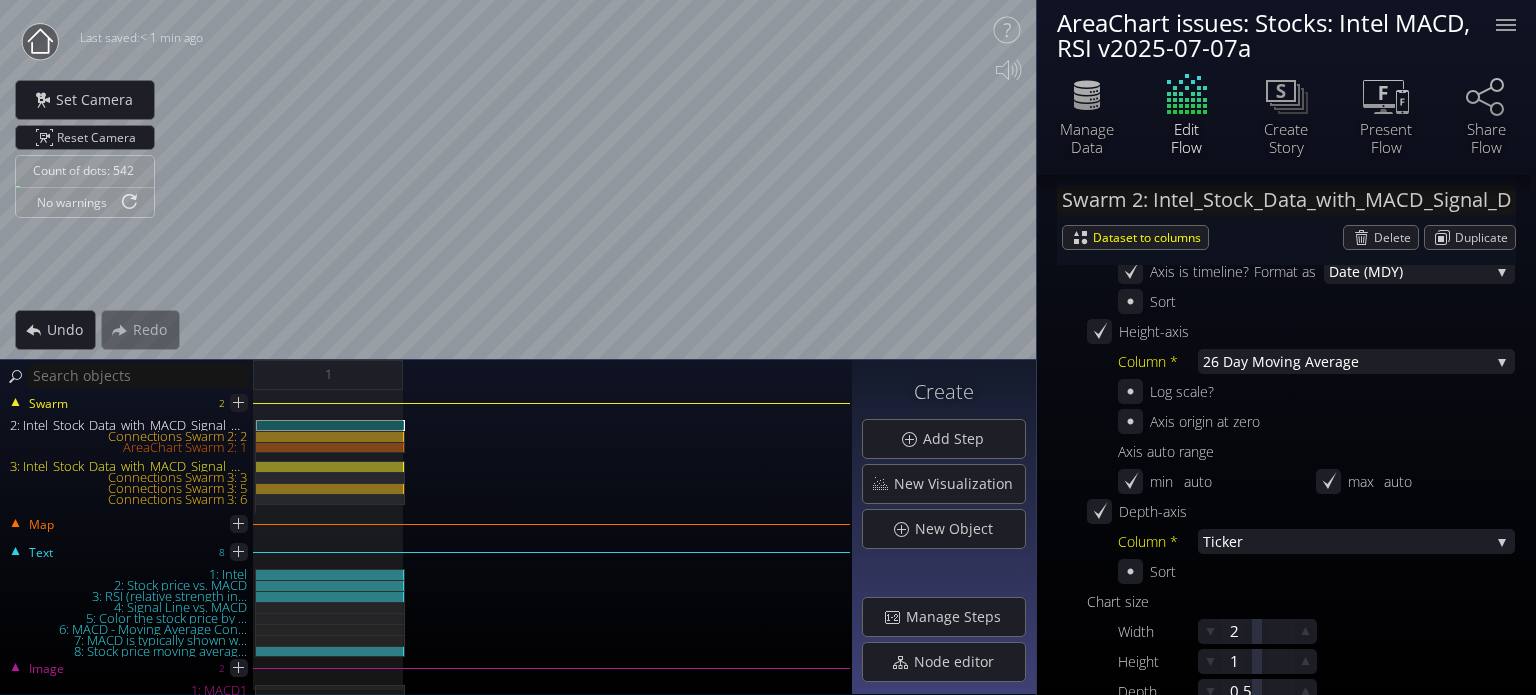 scroll, scrollTop: 700, scrollLeft: 0, axis: vertical 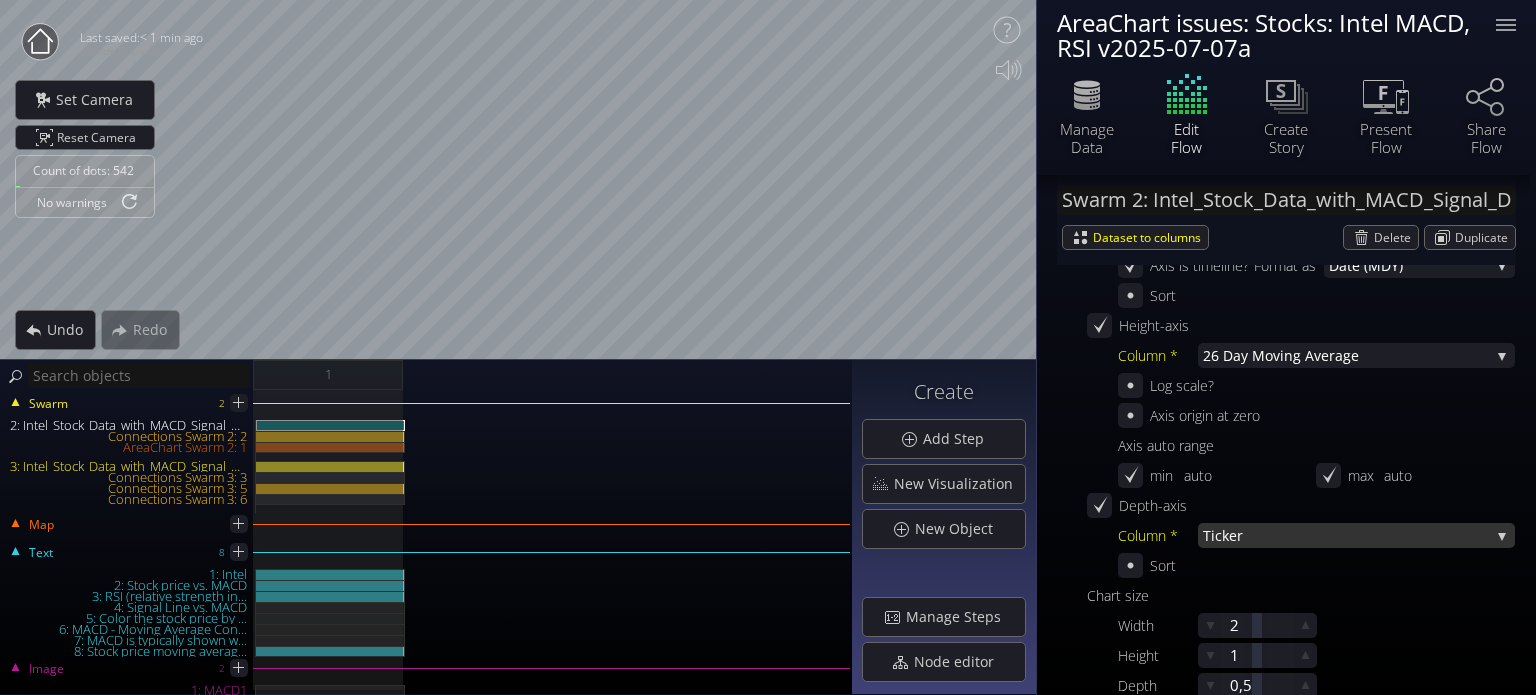 click on "cker" at bounding box center (1352, 535) 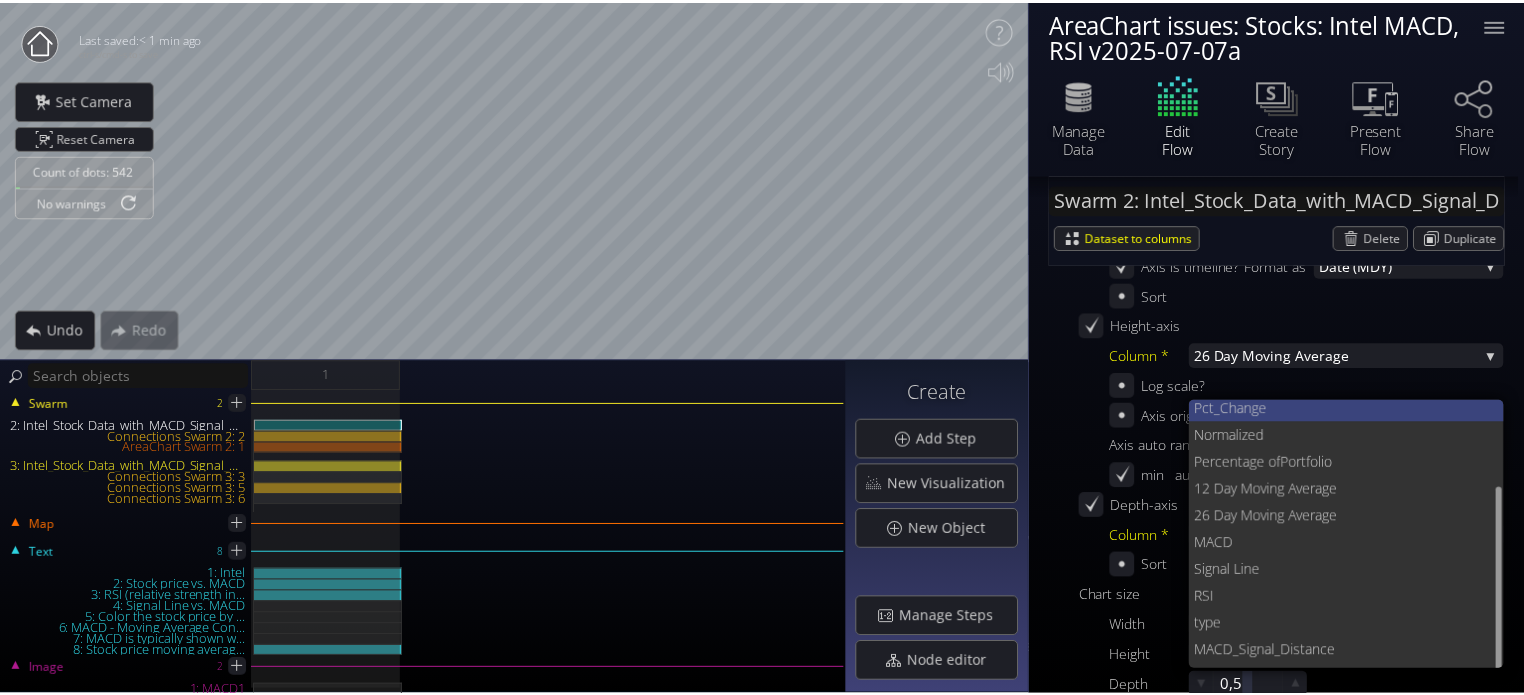 scroll, scrollTop: 108, scrollLeft: 0, axis: vertical 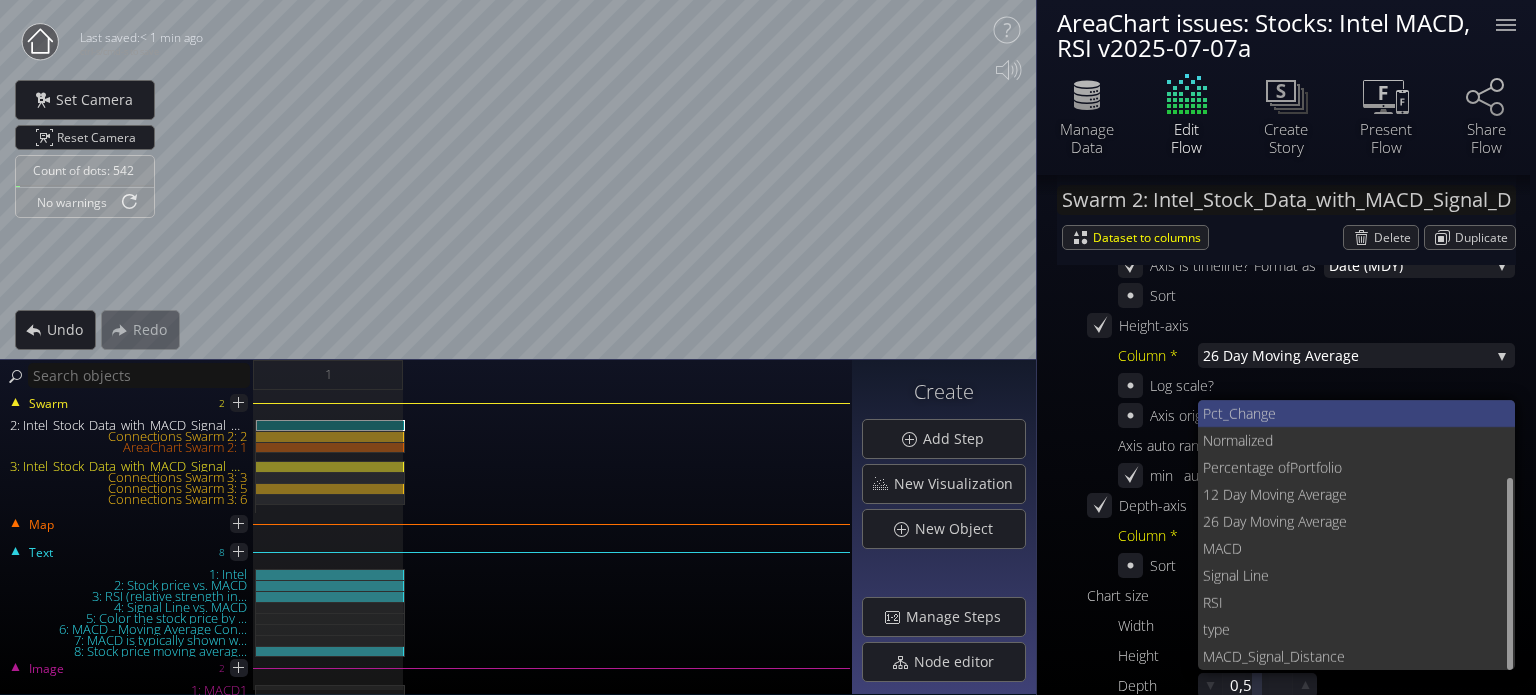click on "Pct_Change" at bounding box center (1351, 413) 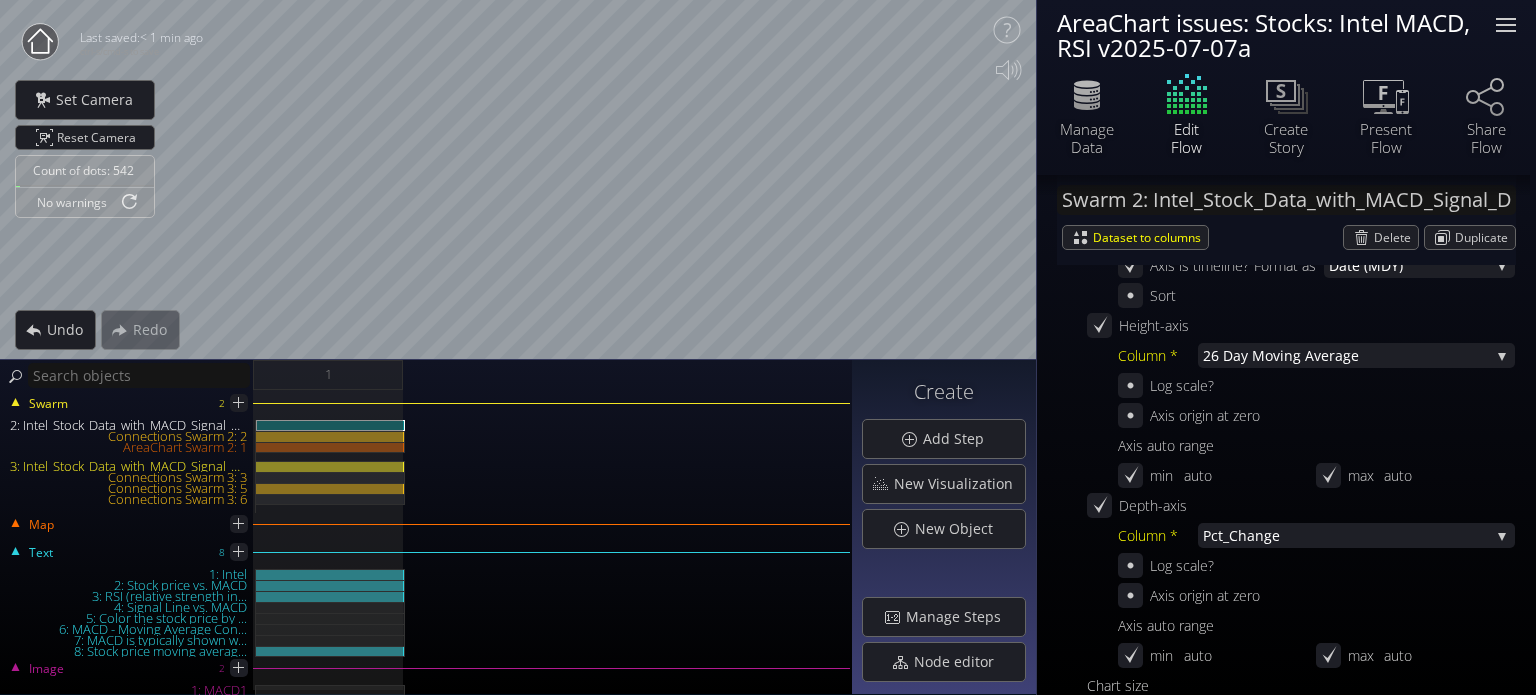 click at bounding box center (1506, 31) 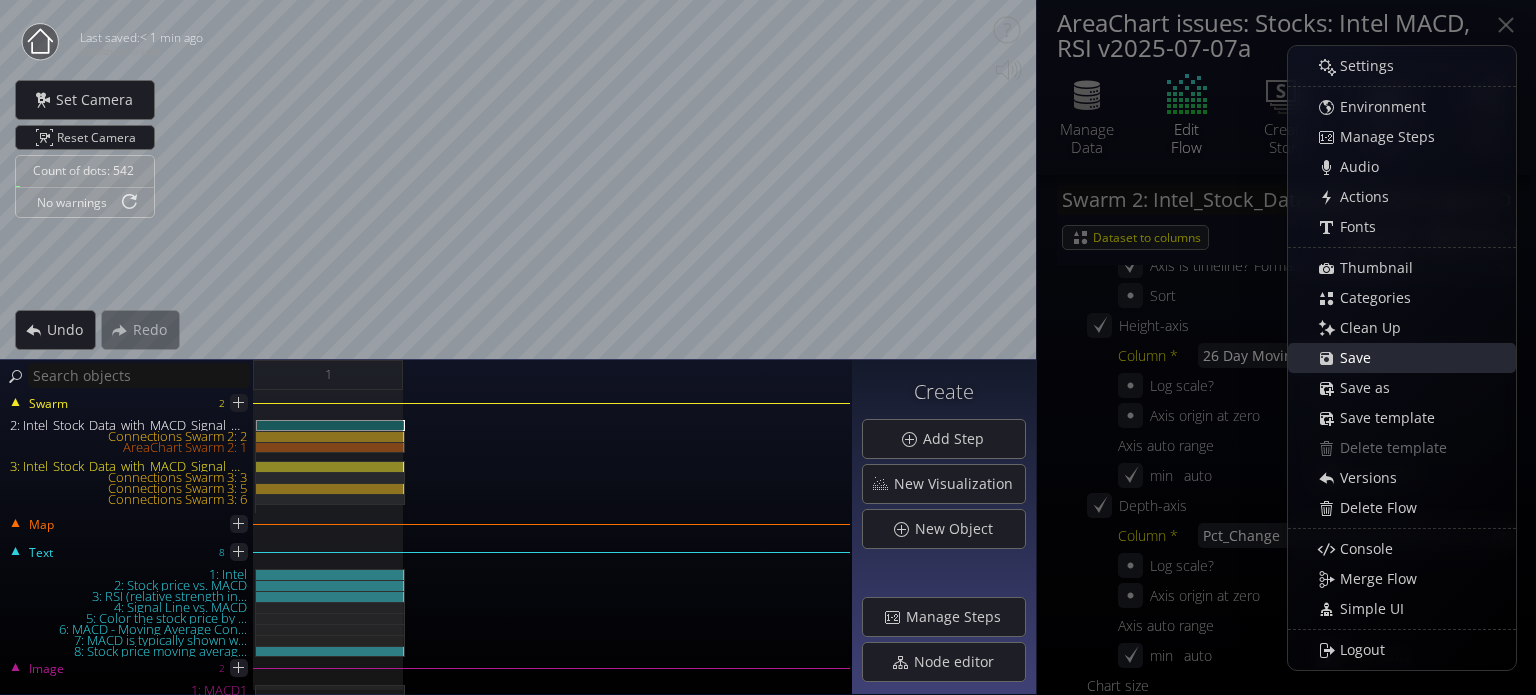 click on "Save" at bounding box center (1412, 358) 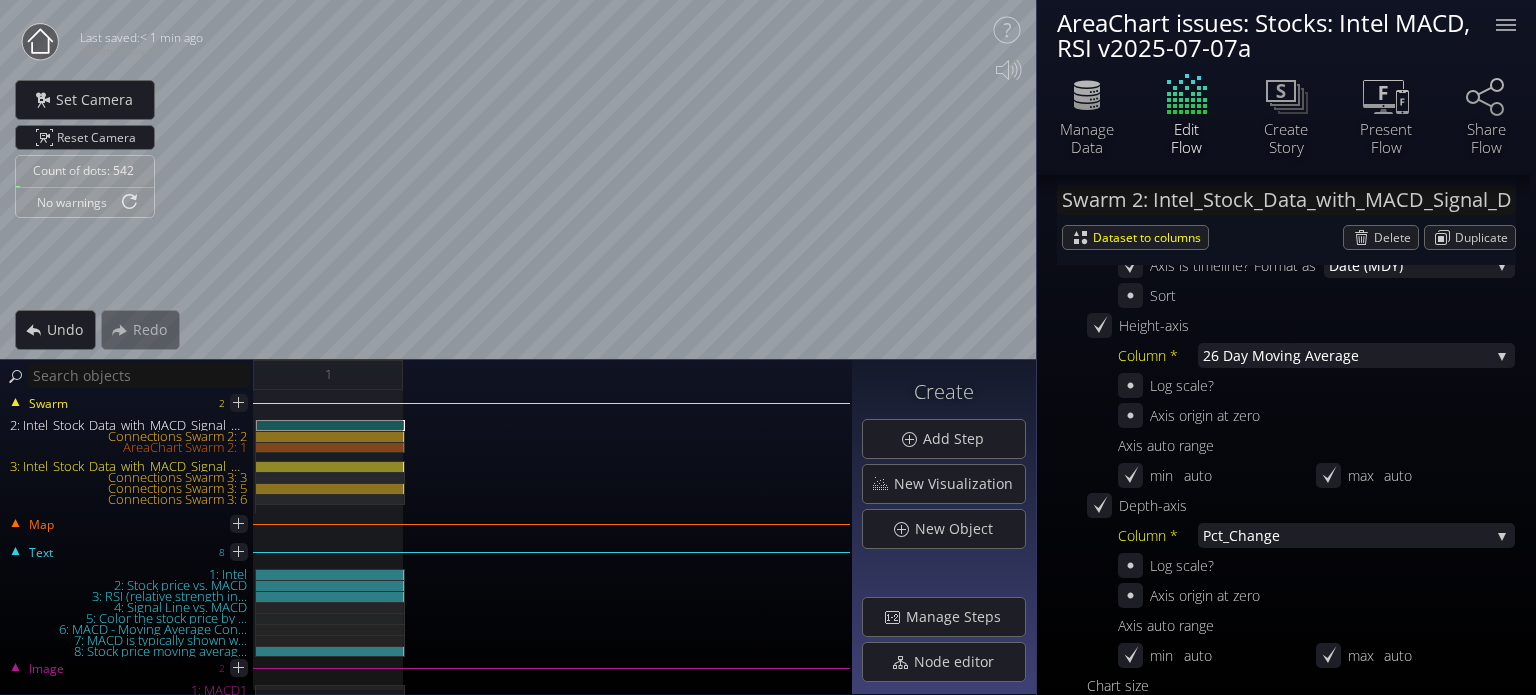 click 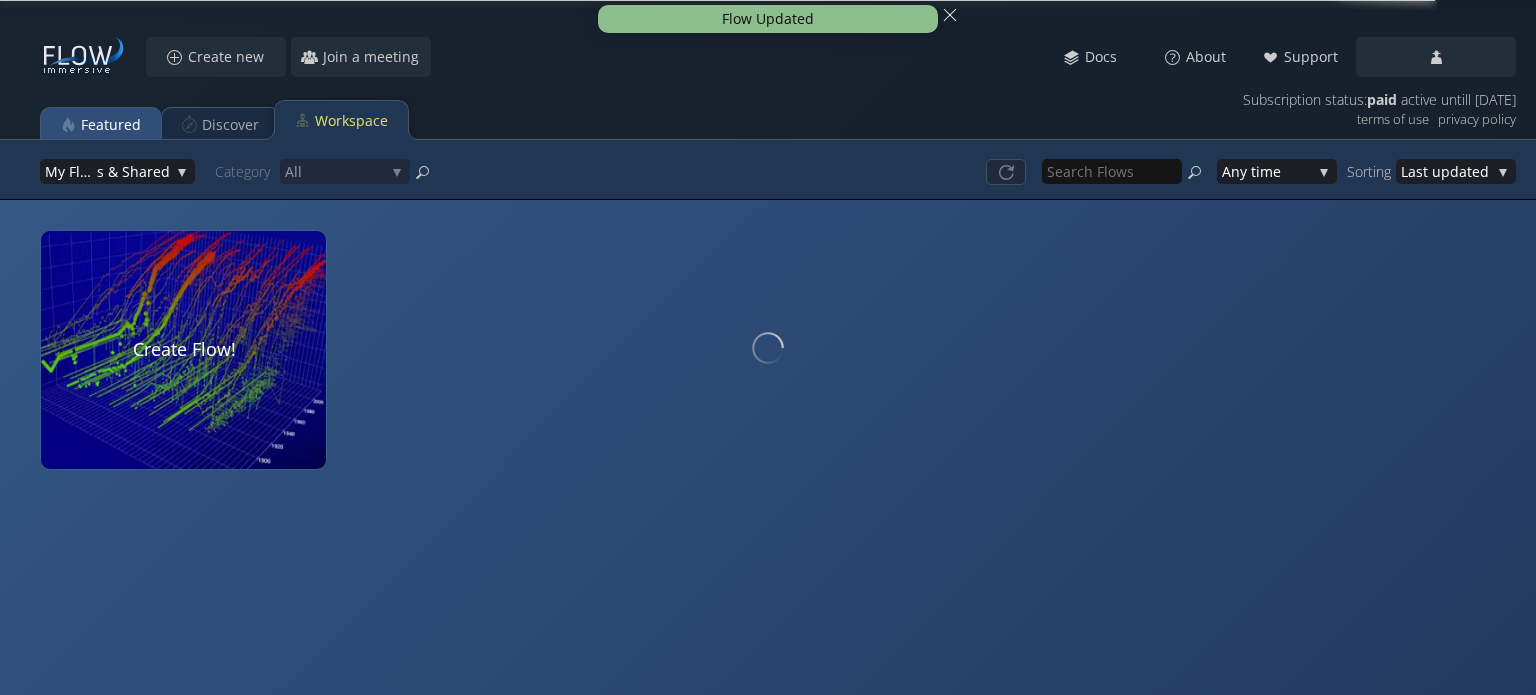 click on "Featured" at bounding box center [111, 125] 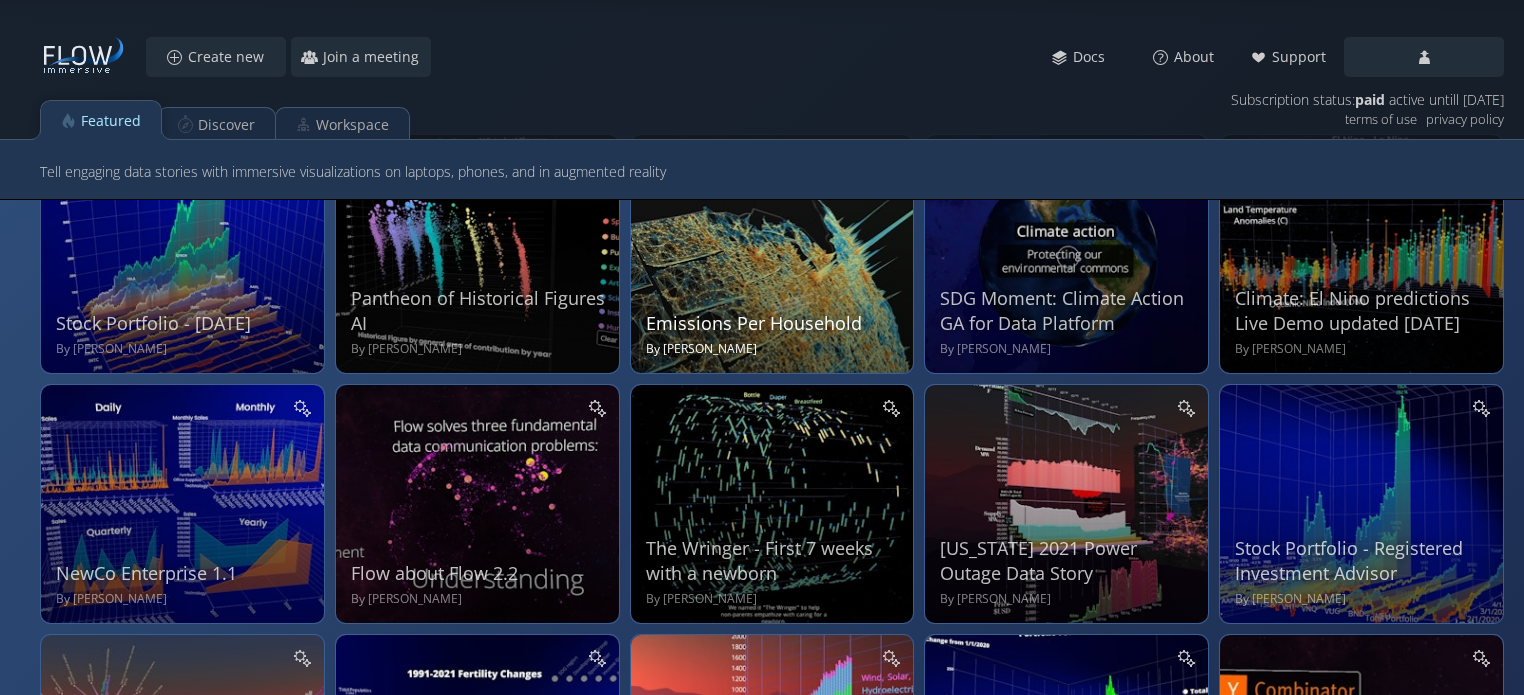 scroll, scrollTop: 0, scrollLeft: 0, axis: both 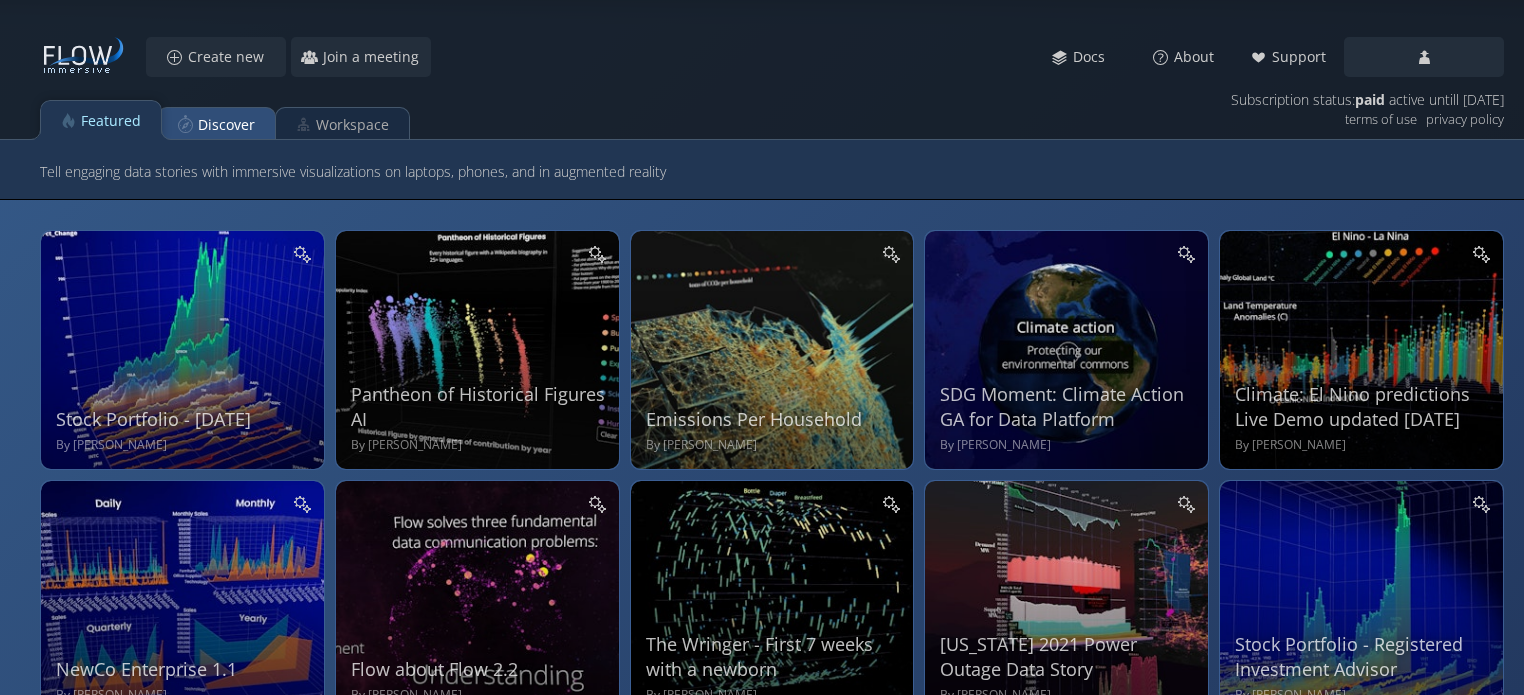 click on "Discover" at bounding box center [226, 125] 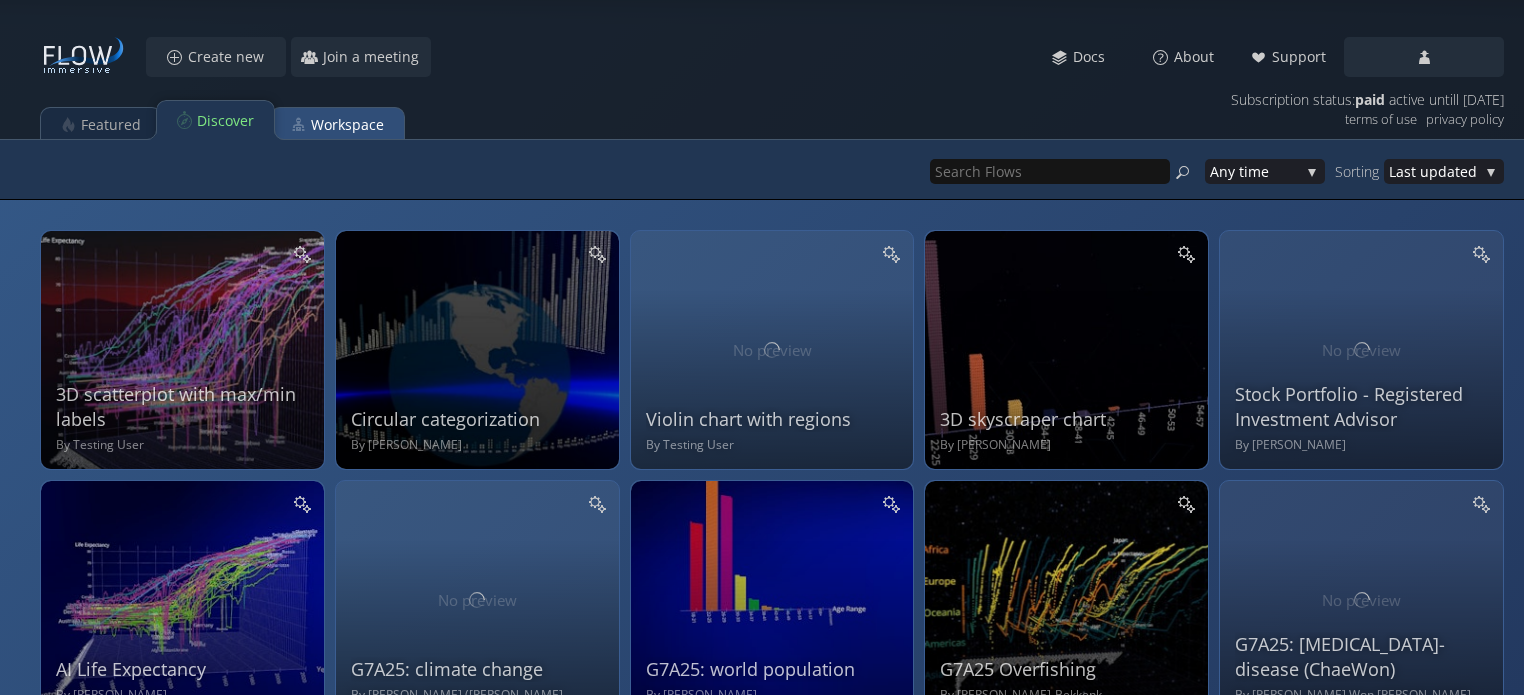 click on "Workspace" at bounding box center [337, 124] 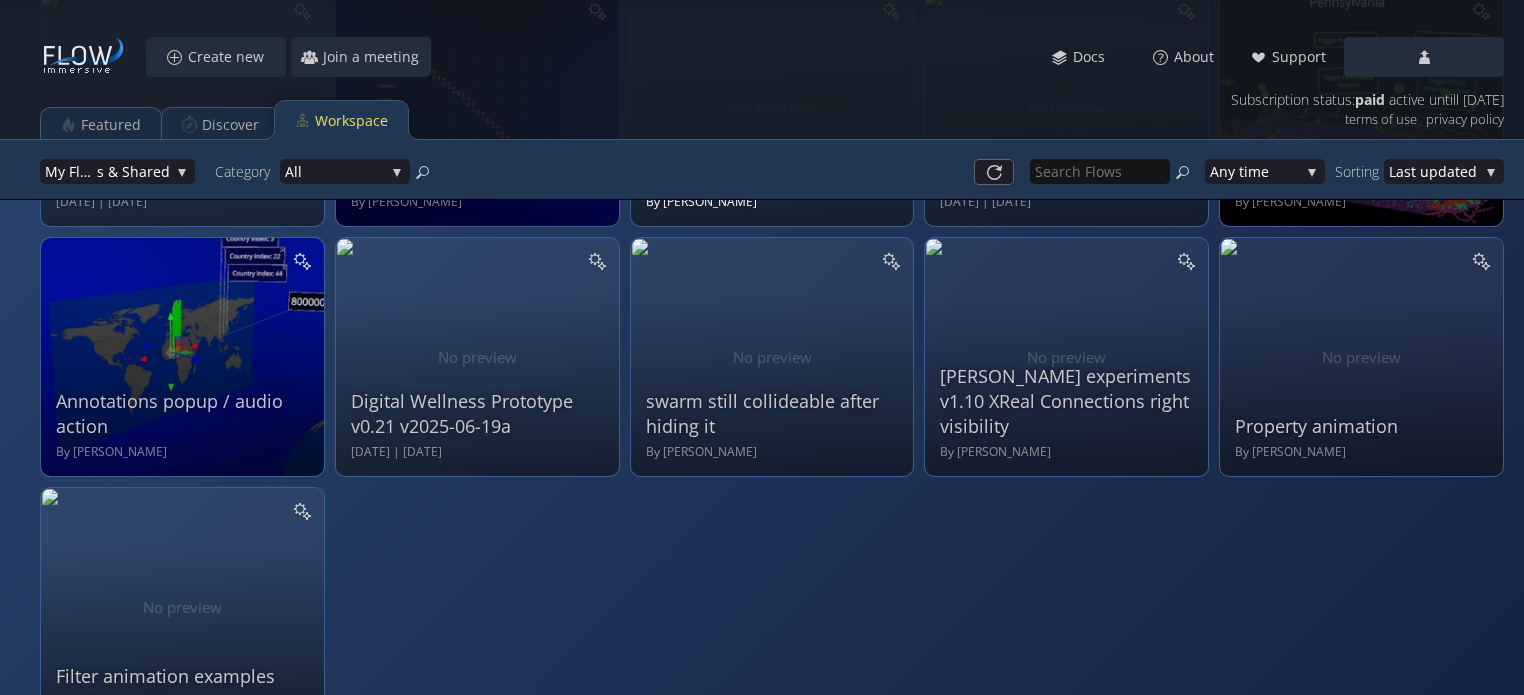 scroll, scrollTop: 1084, scrollLeft: 0, axis: vertical 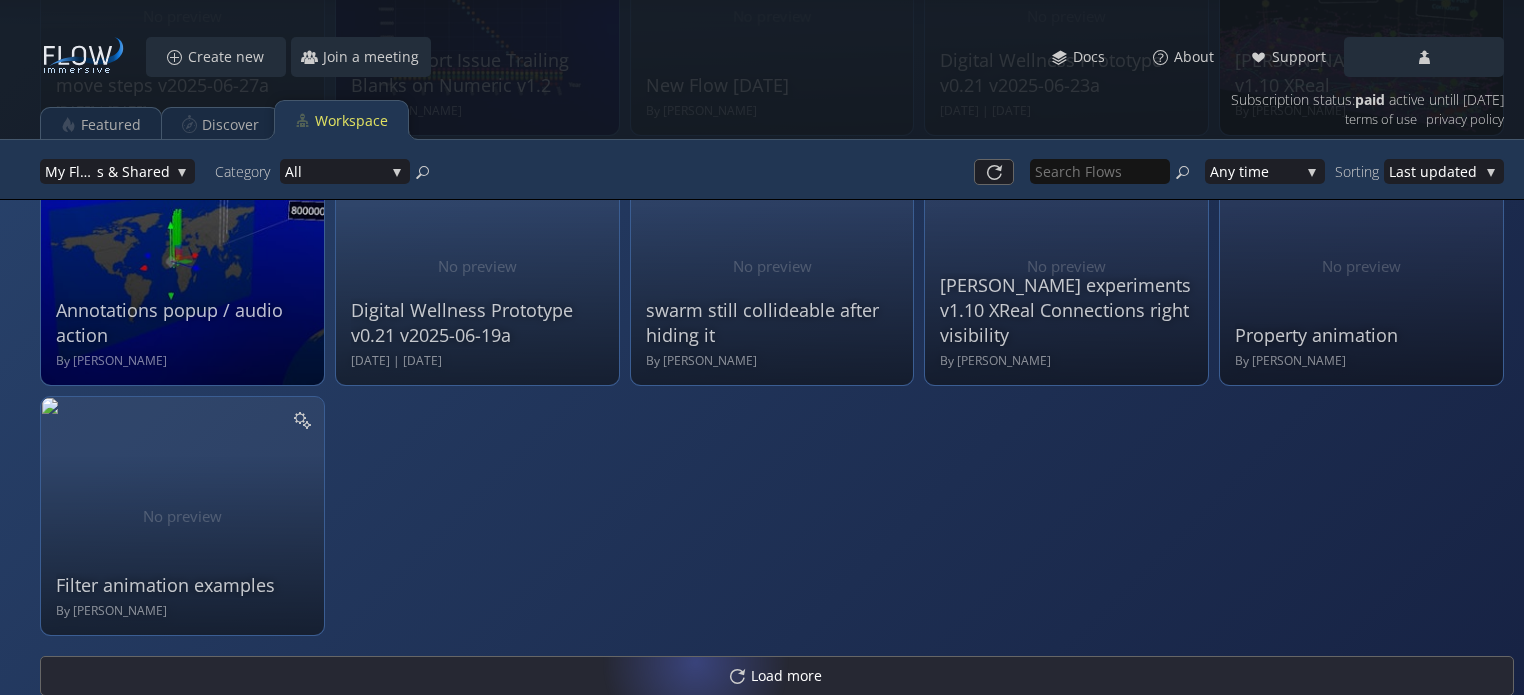 click on "Load more" at bounding box center (777, 676) 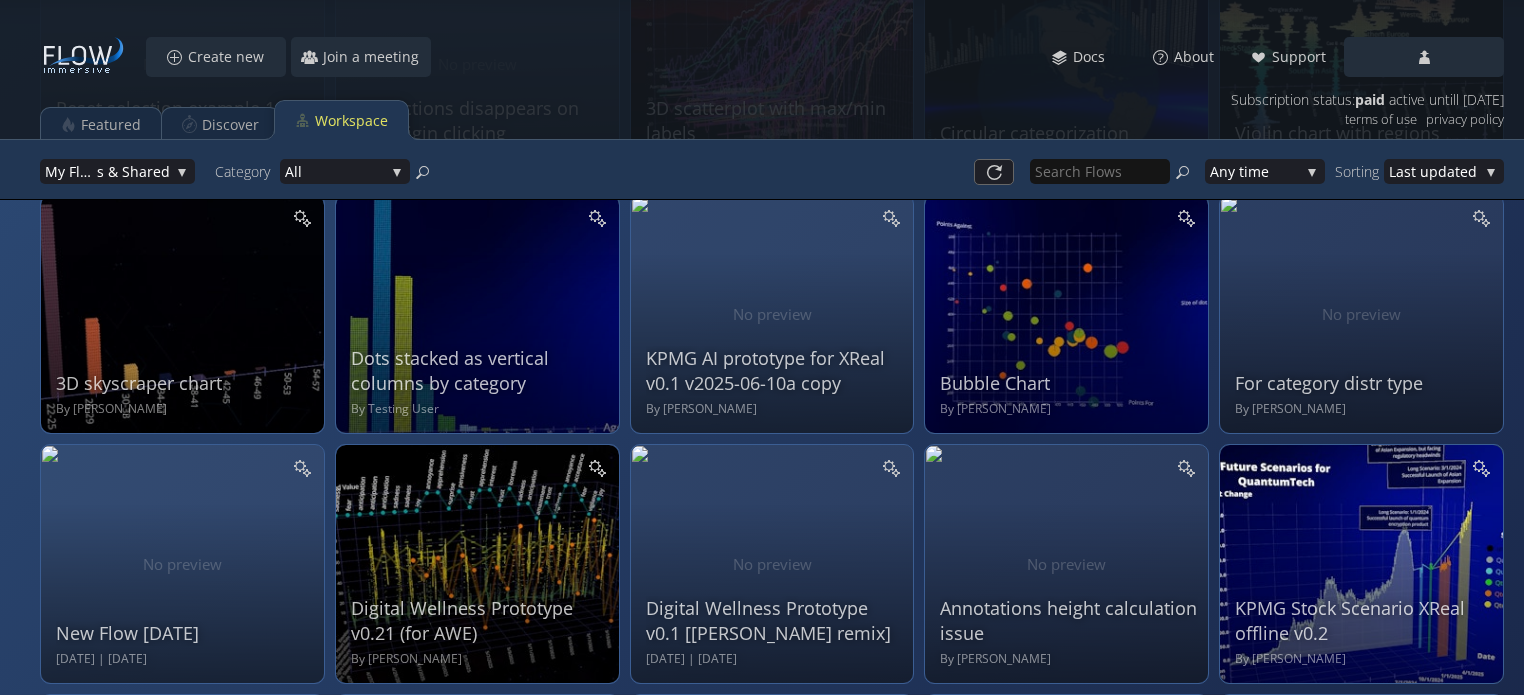 scroll, scrollTop: 1664, scrollLeft: 0, axis: vertical 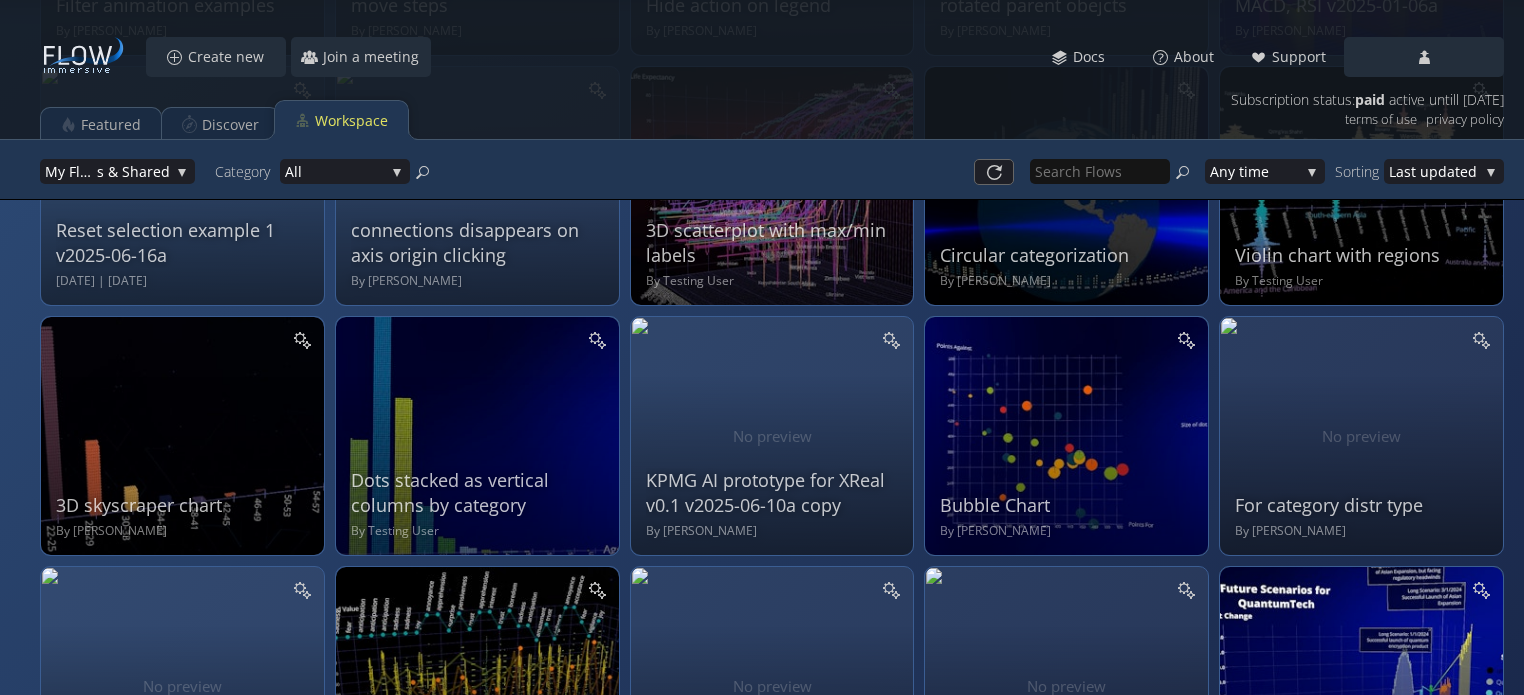 click on "KPMG AI prototype for XReal v0.1 v2025-06-10a copy
By [PERSON_NAME]" at bounding box center [775, 433] 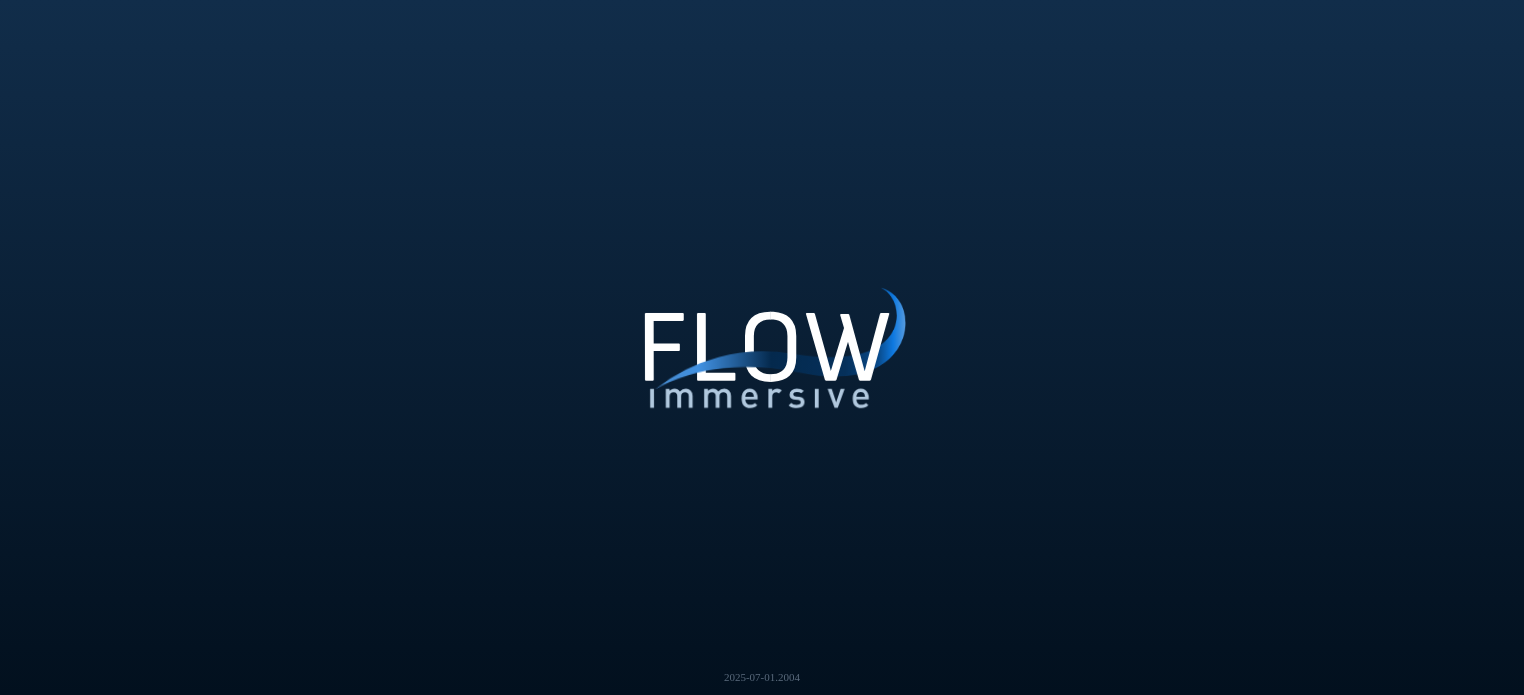 scroll, scrollTop: 0, scrollLeft: 0, axis: both 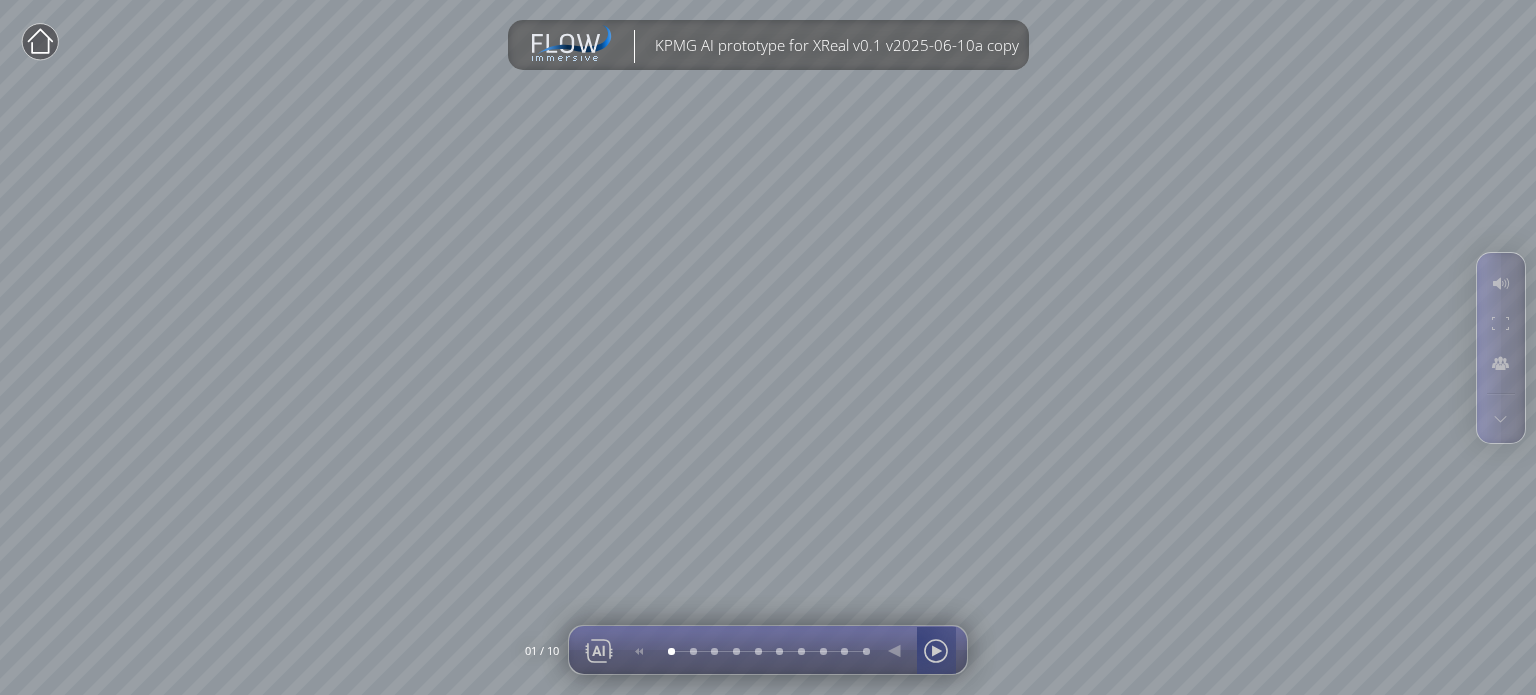 click at bounding box center (936, 651) 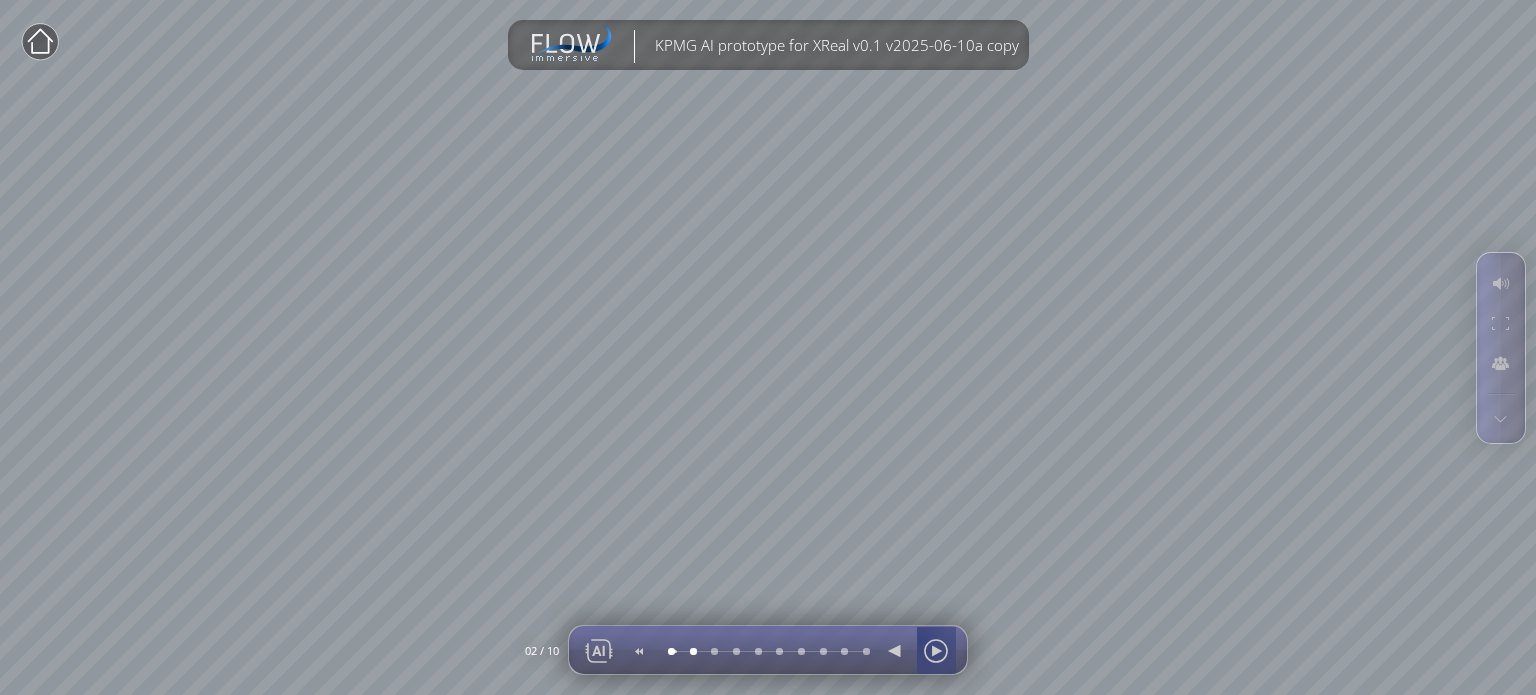 click at bounding box center [936, 651] 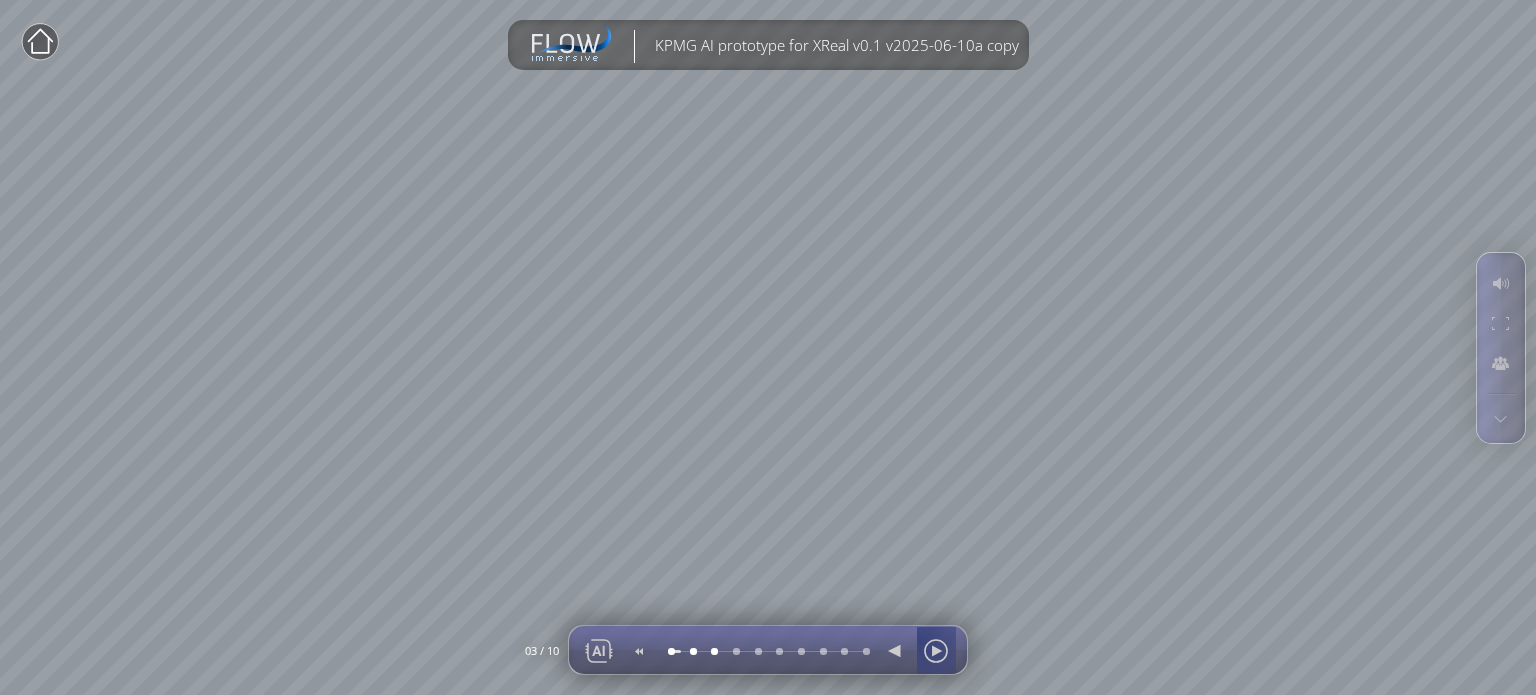 click at bounding box center (936, 651) 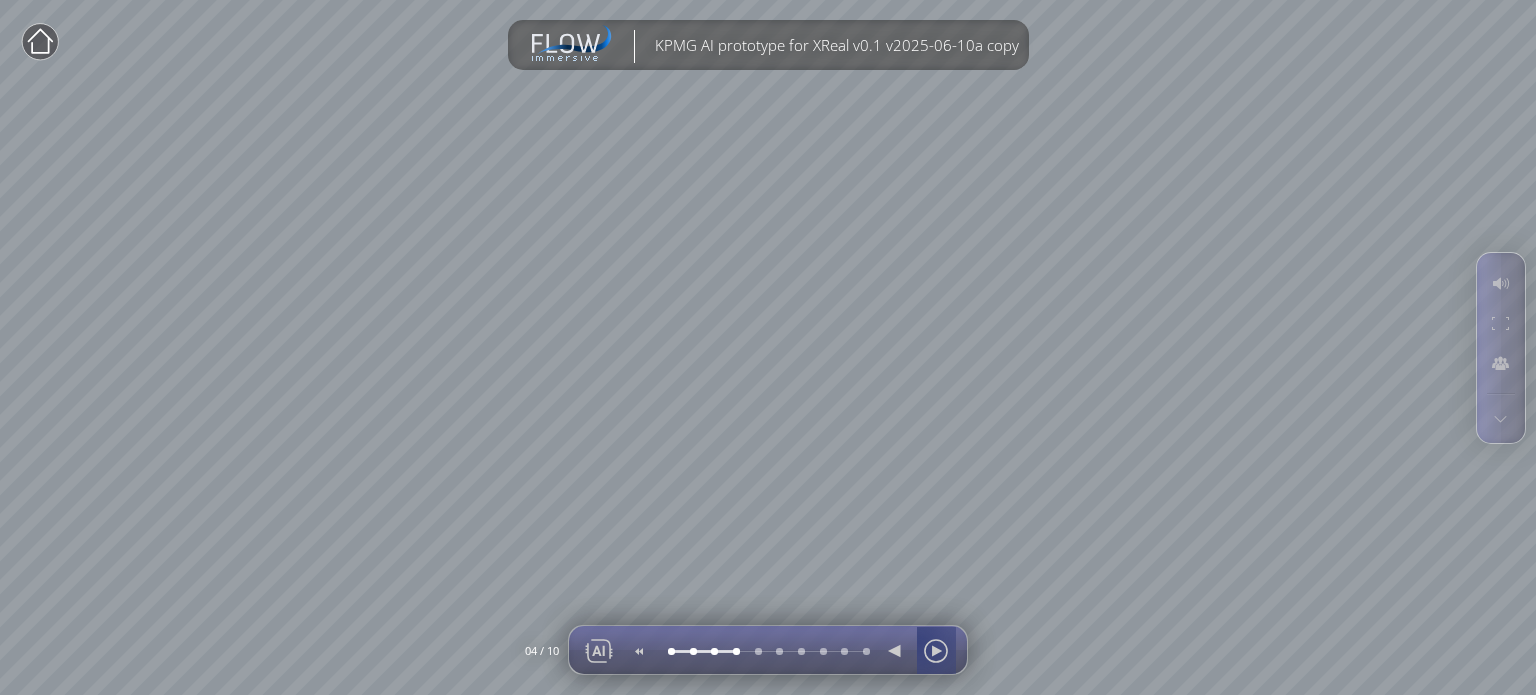 click at bounding box center [936, 651] 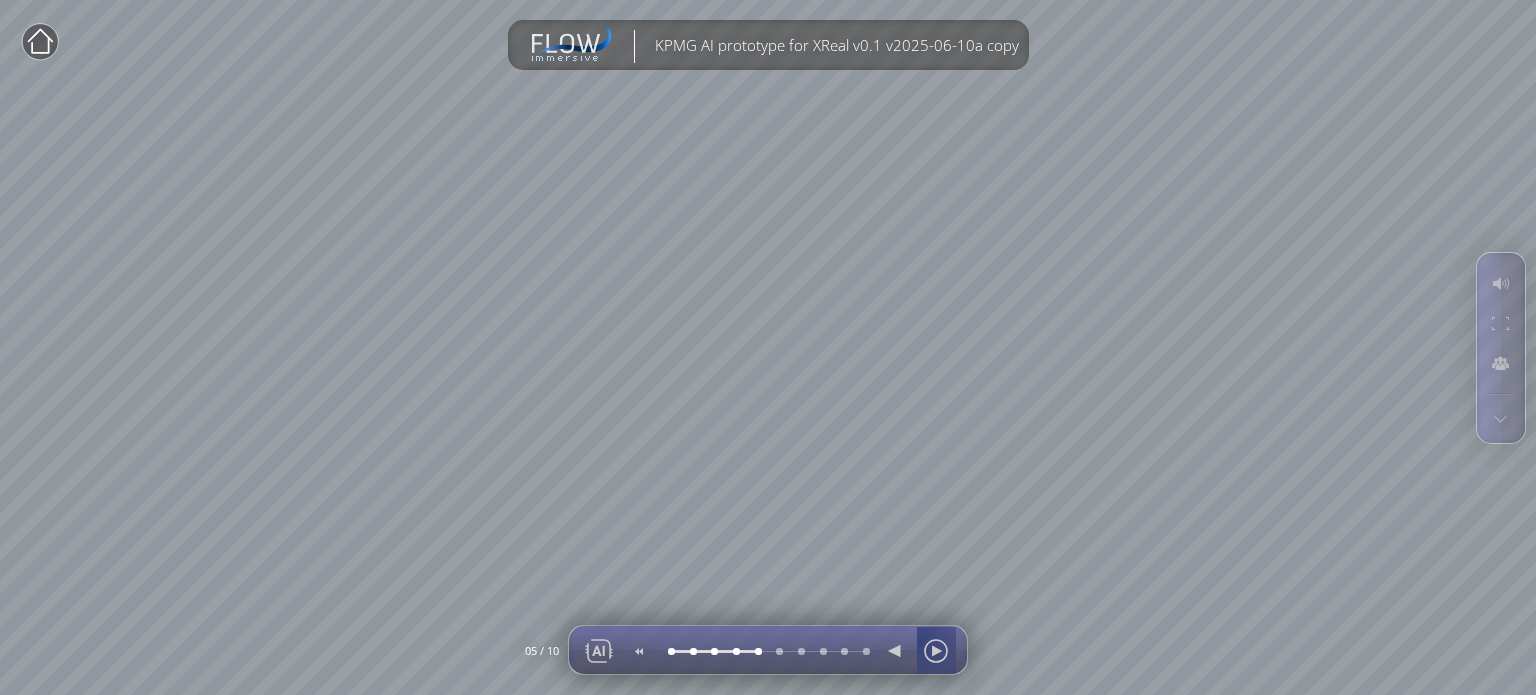 click at bounding box center [936, 651] 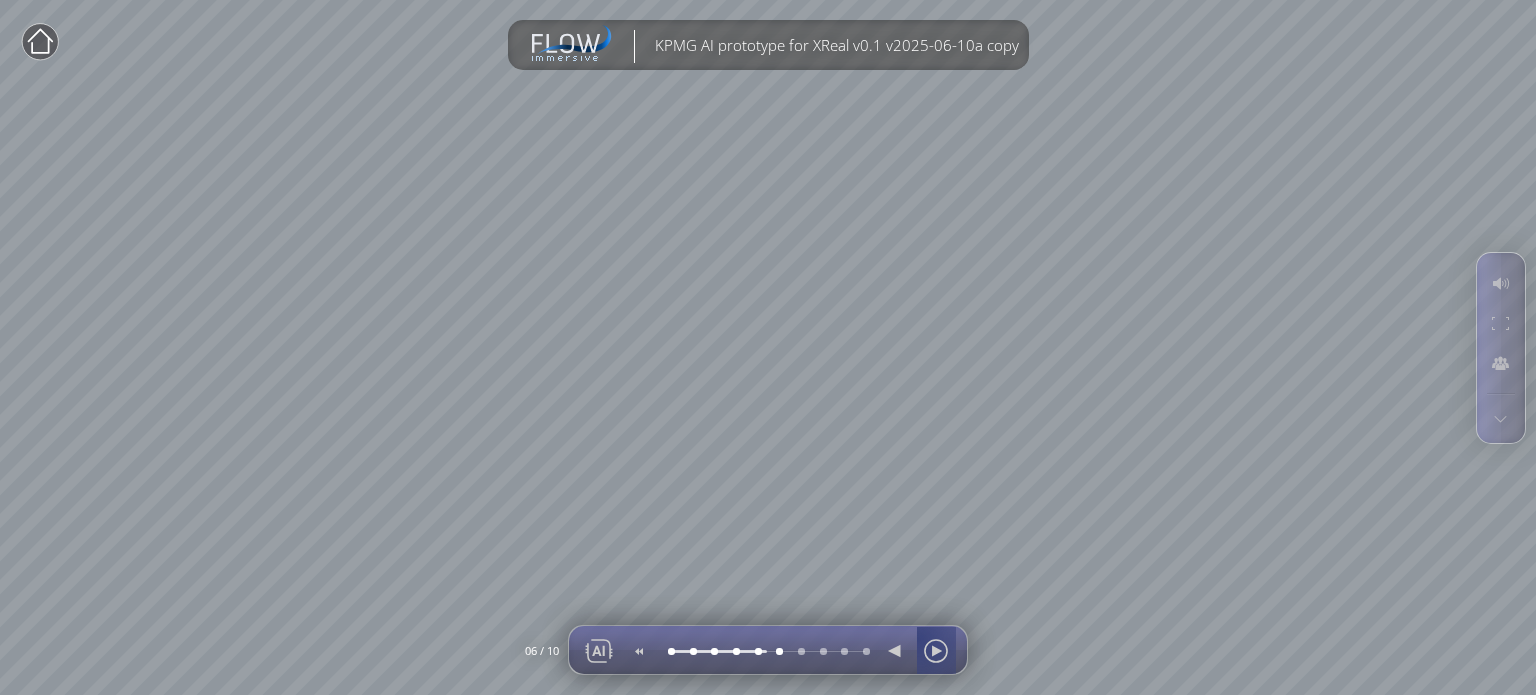 click at bounding box center [936, 651] 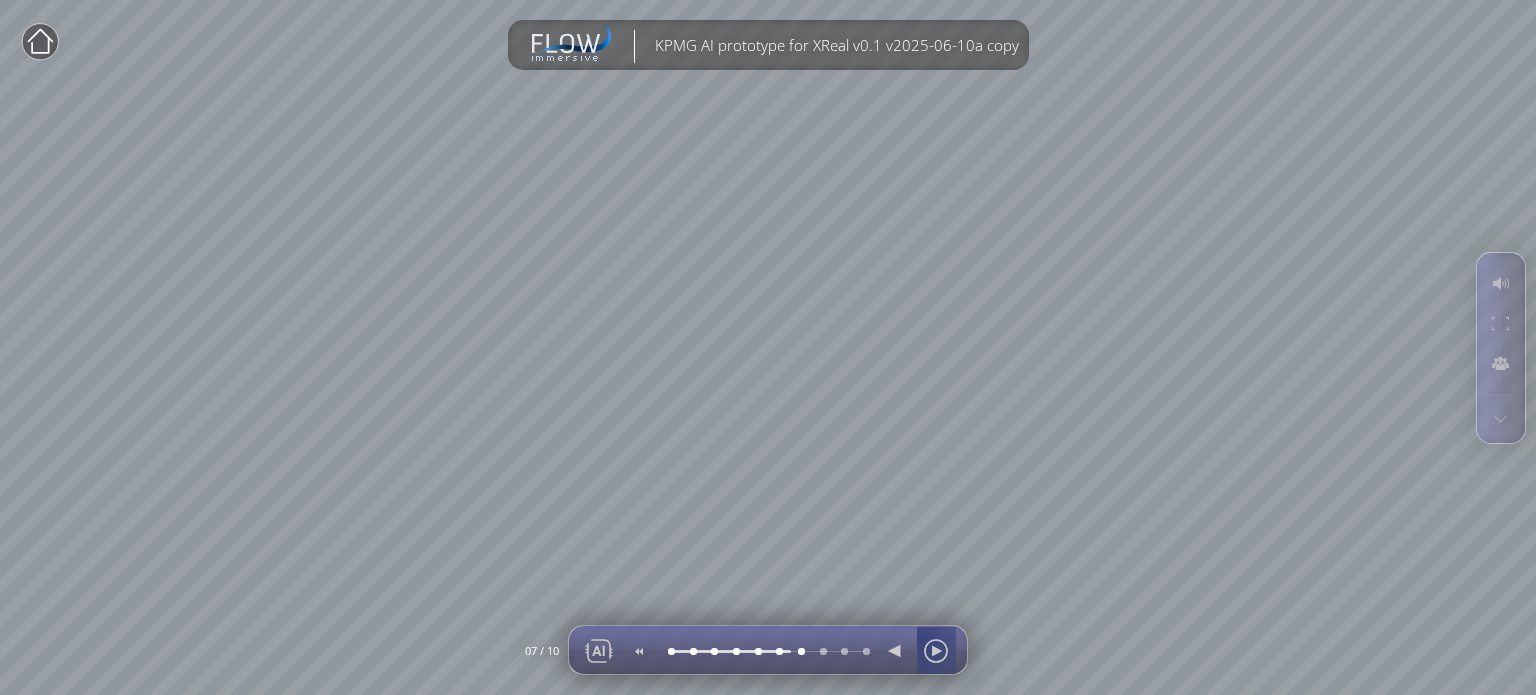 click at bounding box center (936, 651) 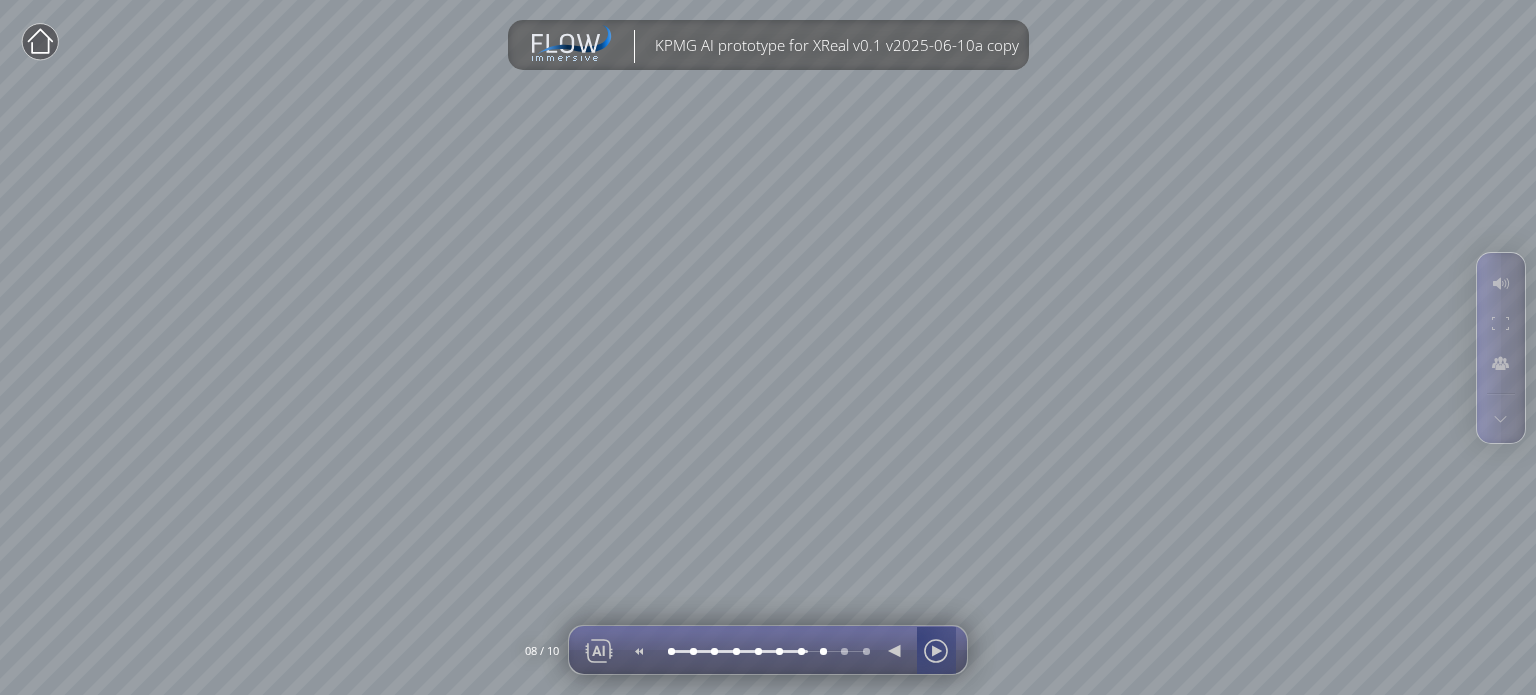 click at bounding box center (936, 651) 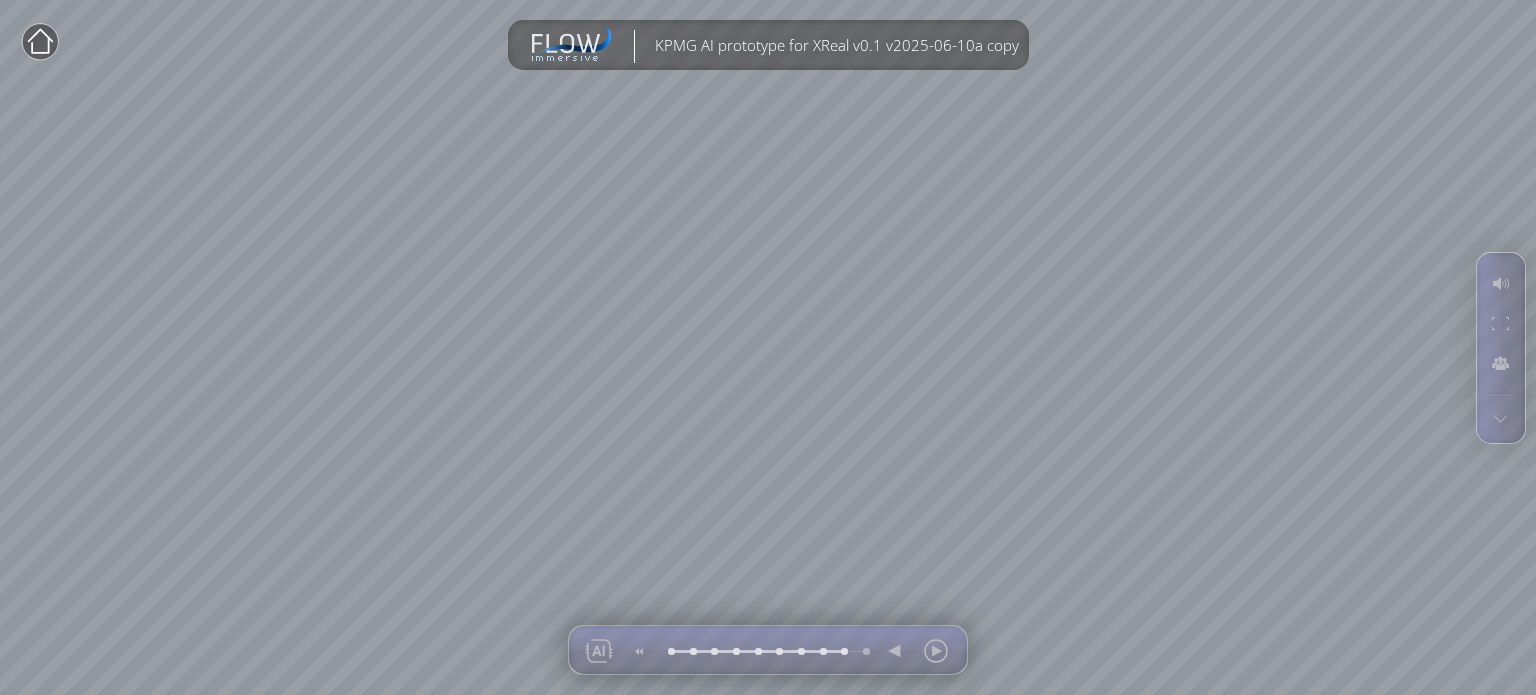 click 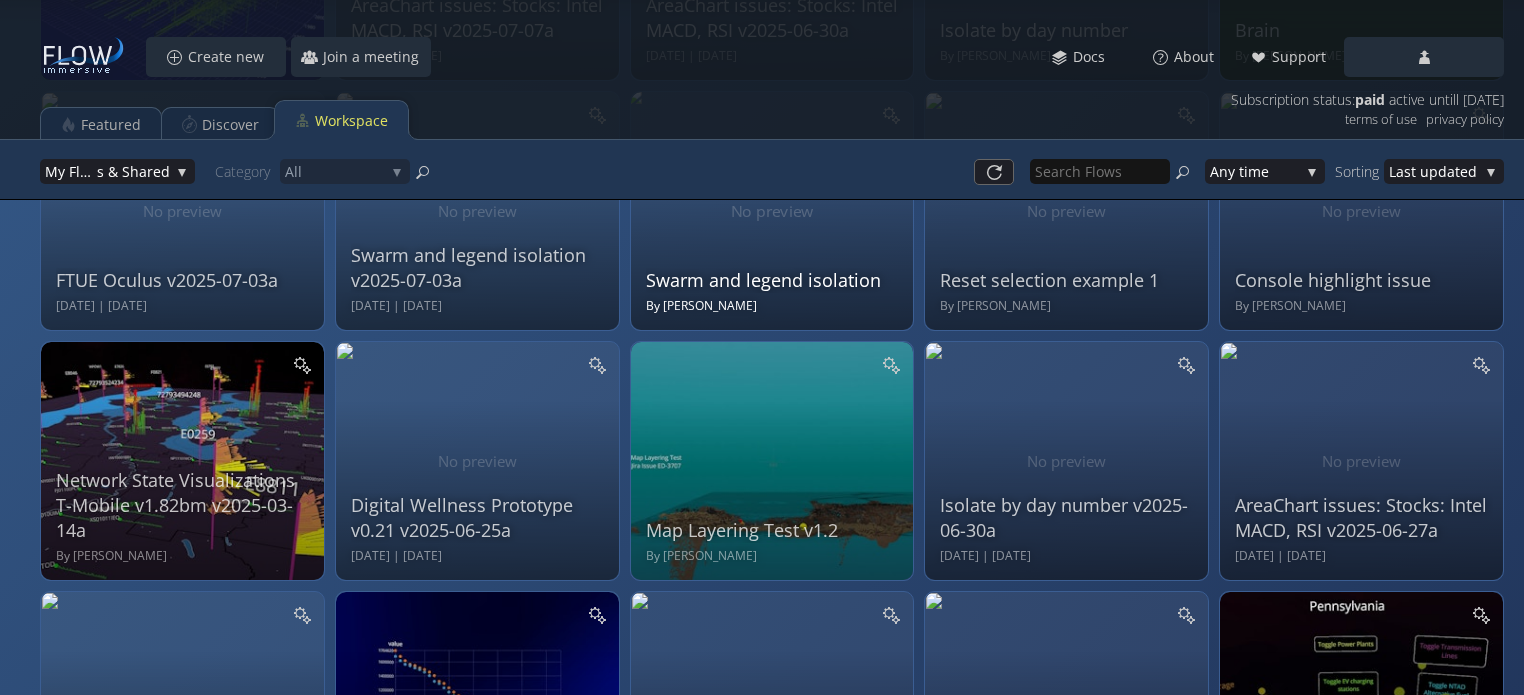 scroll, scrollTop: 400, scrollLeft: 0, axis: vertical 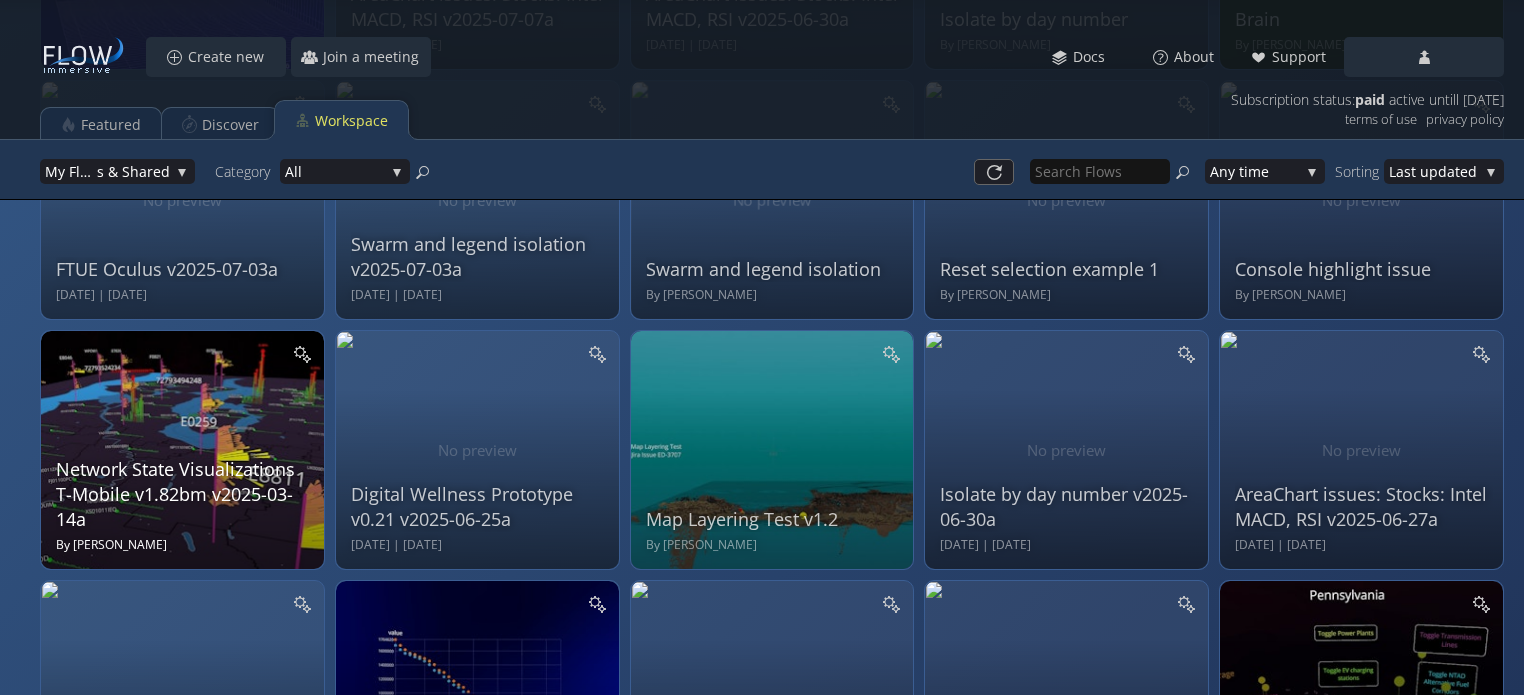click on "Network State Visualizations T-Mobile v1.82bm v2025-03-14a
By [PERSON_NAME]" at bounding box center [185, 447] 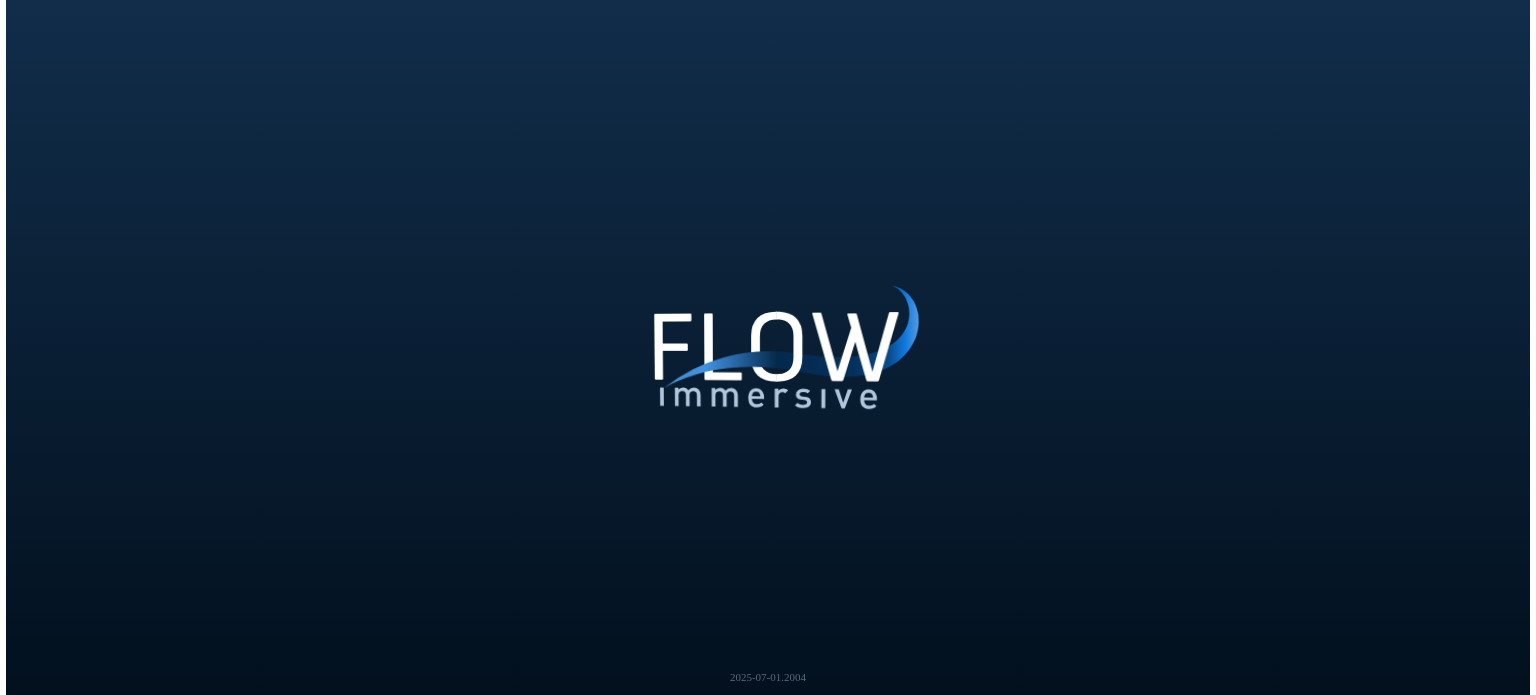 scroll, scrollTop: 0, scrollLeft: 0, axis: both 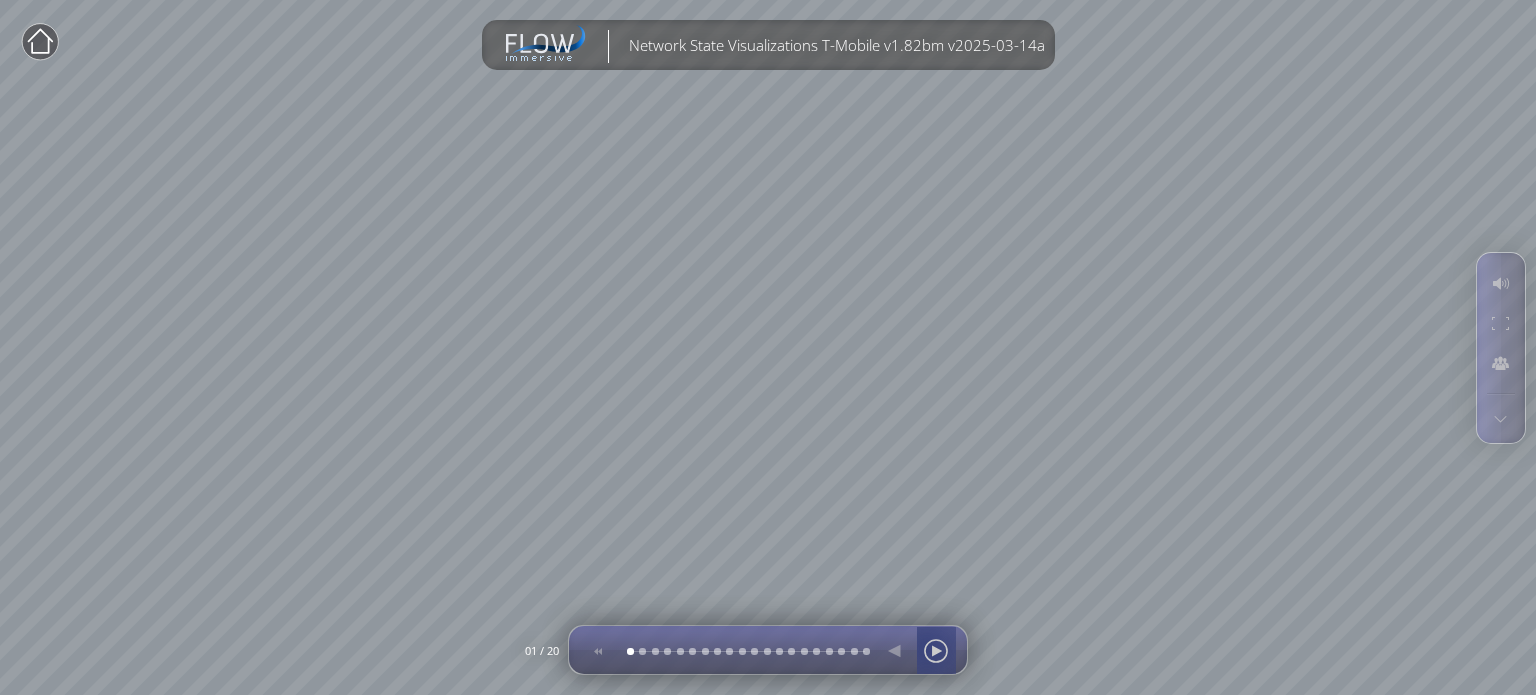 click at bounding box center (936, 651) 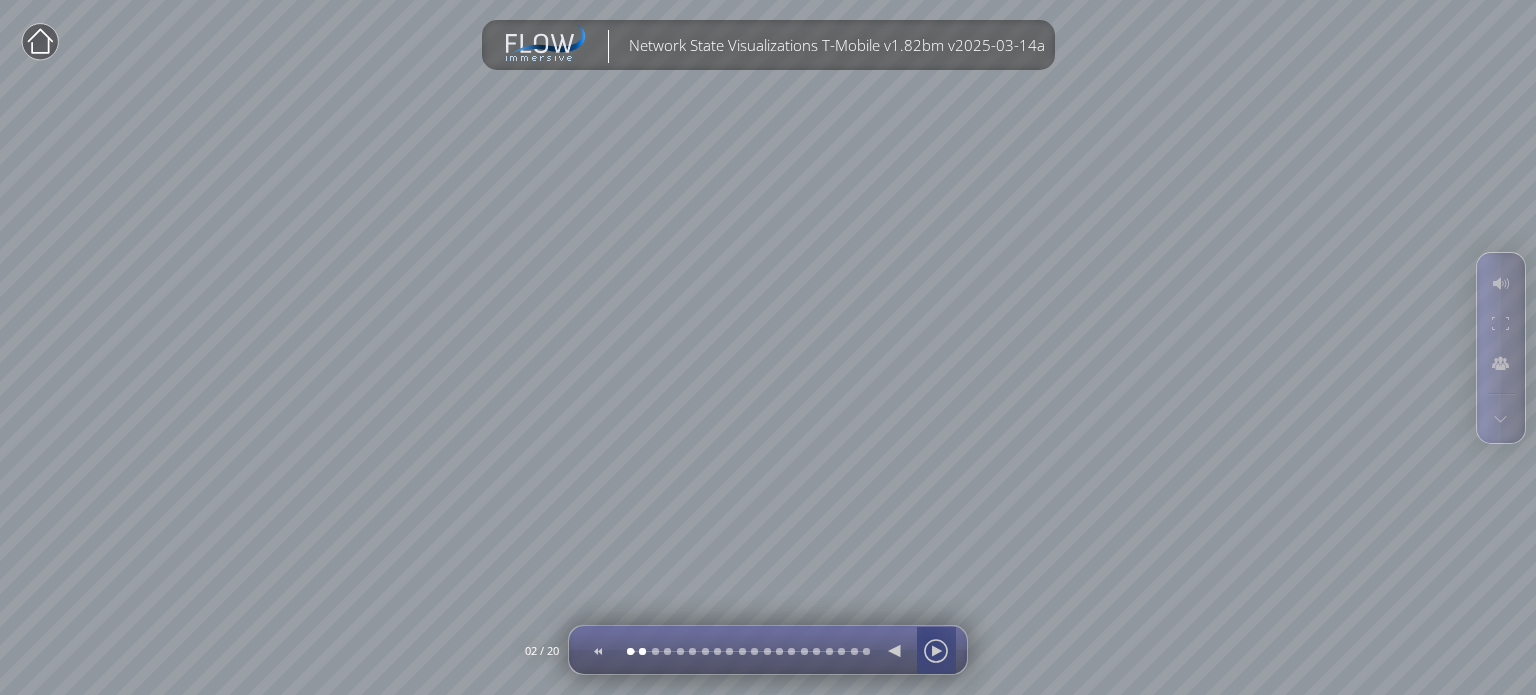 click at bounding box center [936, 651] 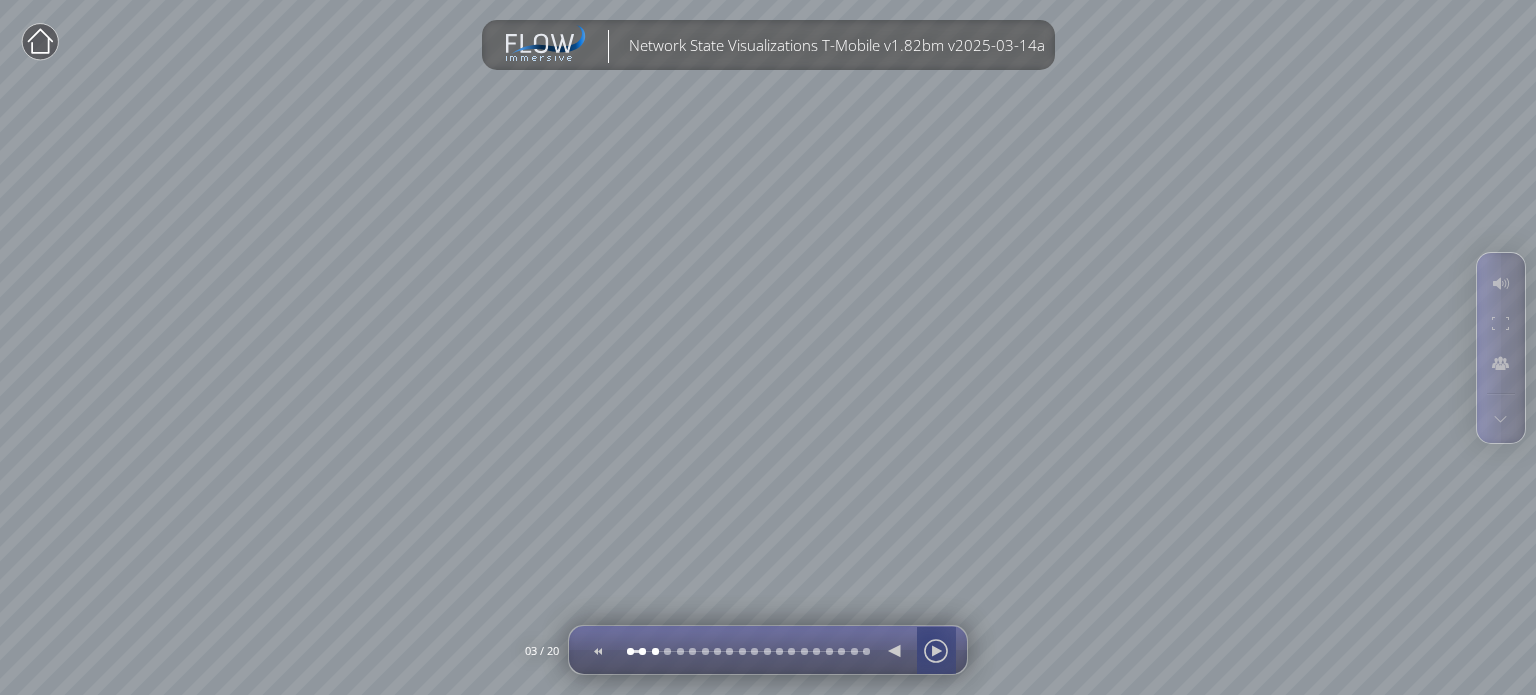 click at bounding box center [936, 651] 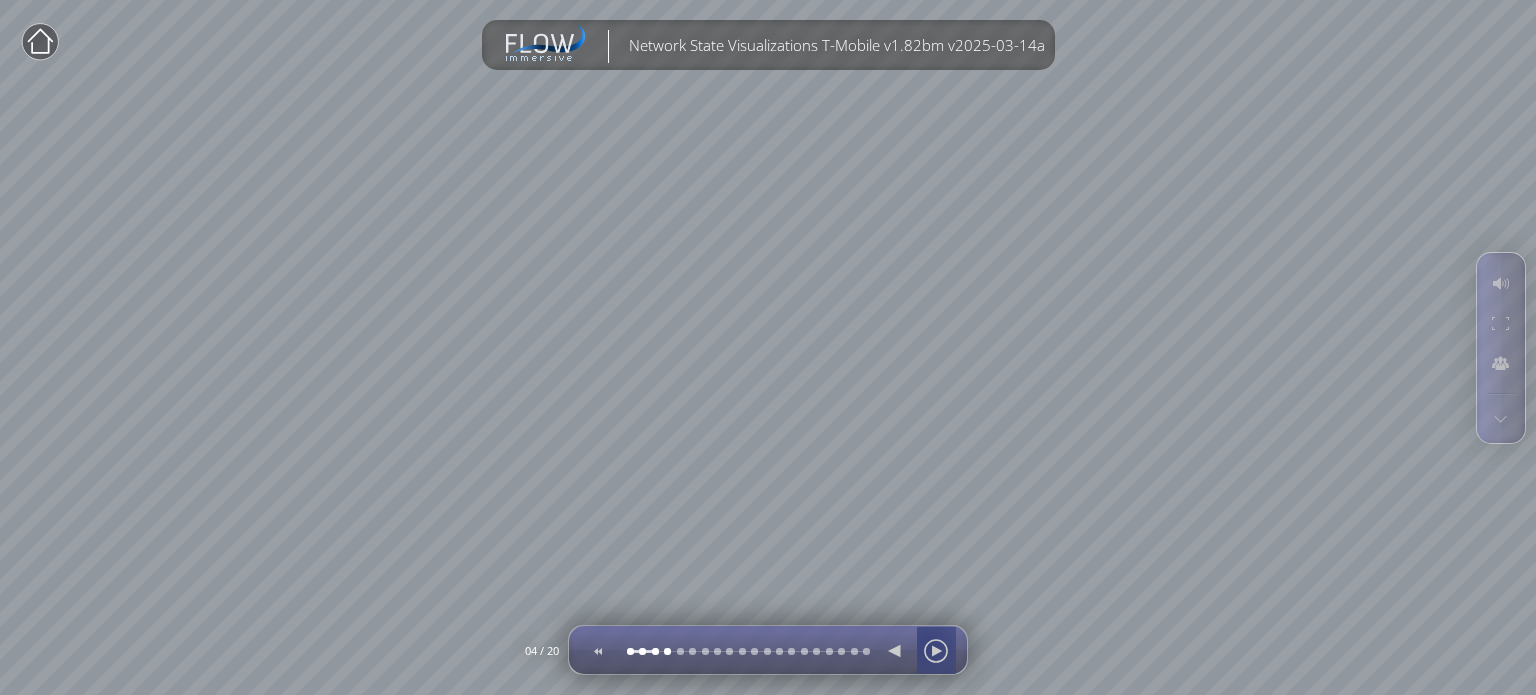 click at bounding box center (936, 651) 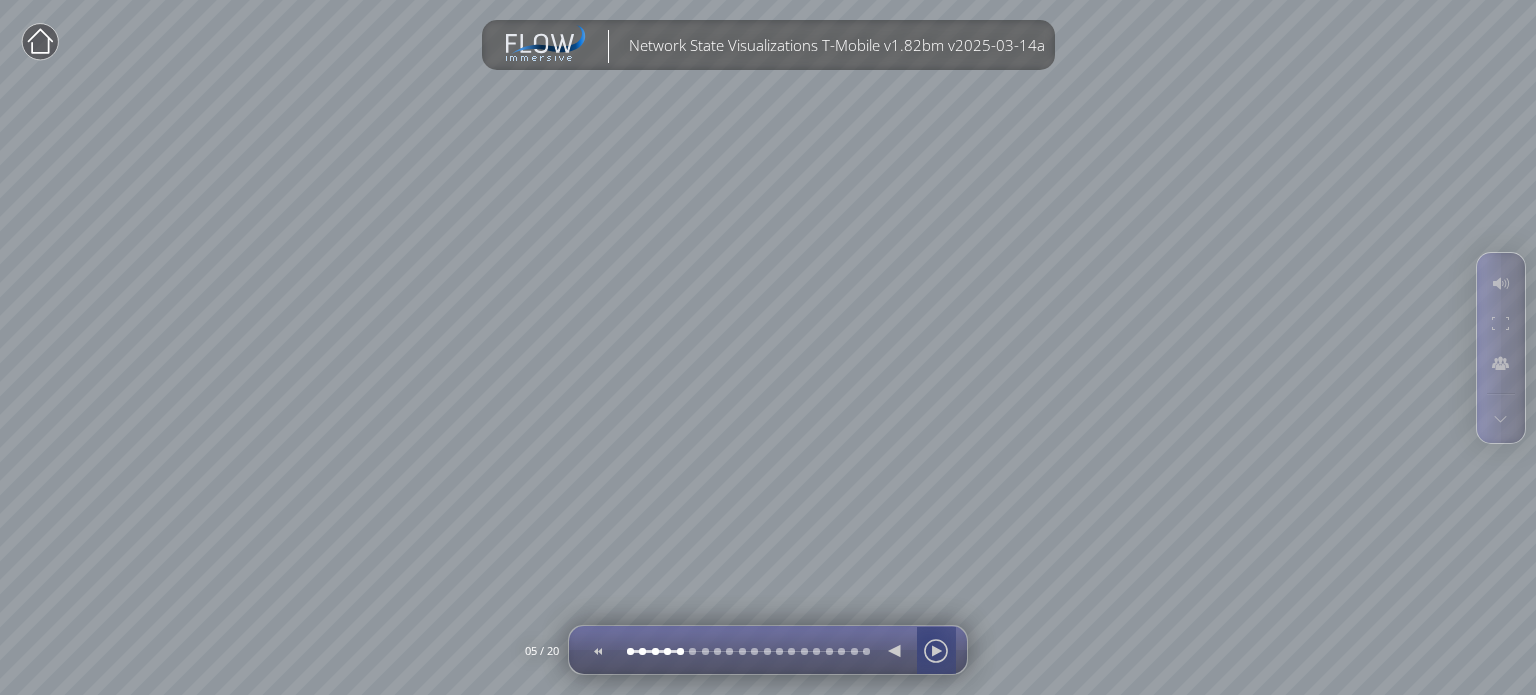 click at bounding box center (936, 651) 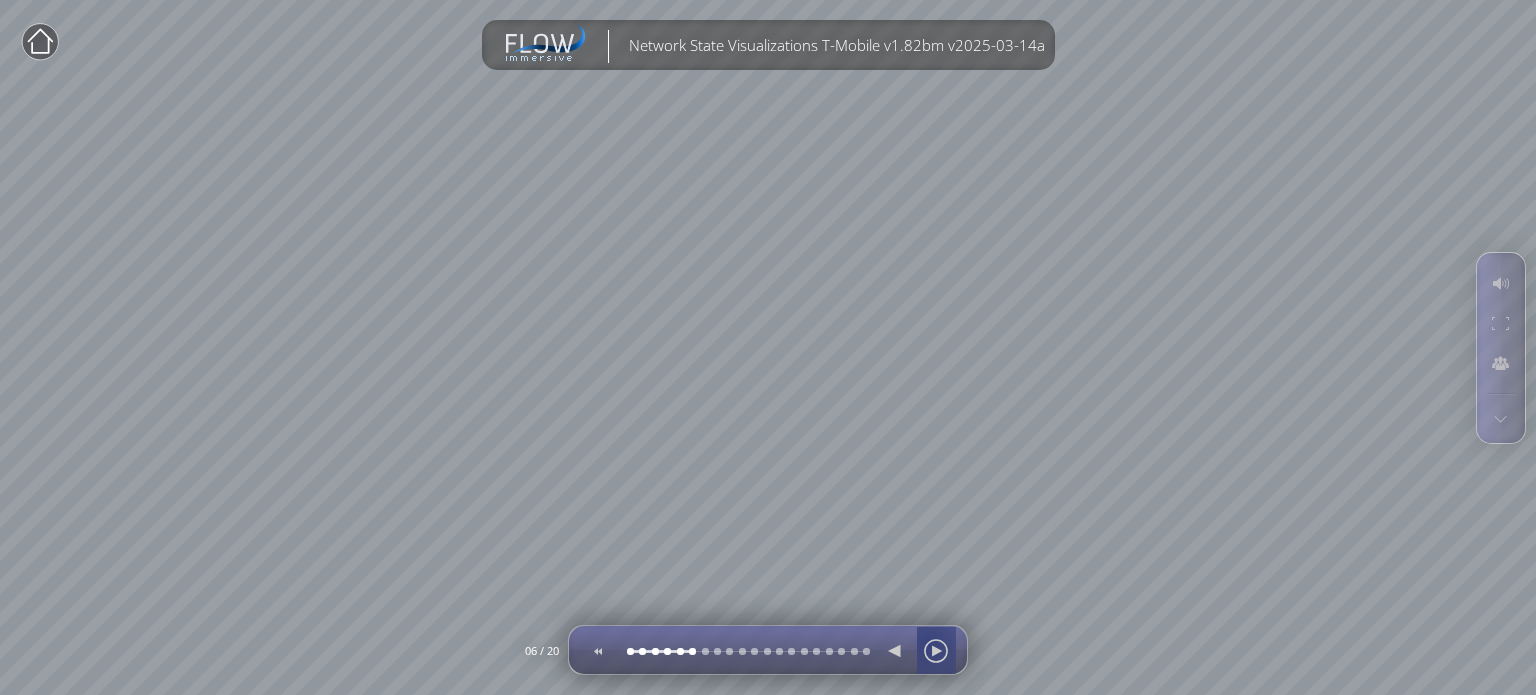 click at bounding box center (936, 651) 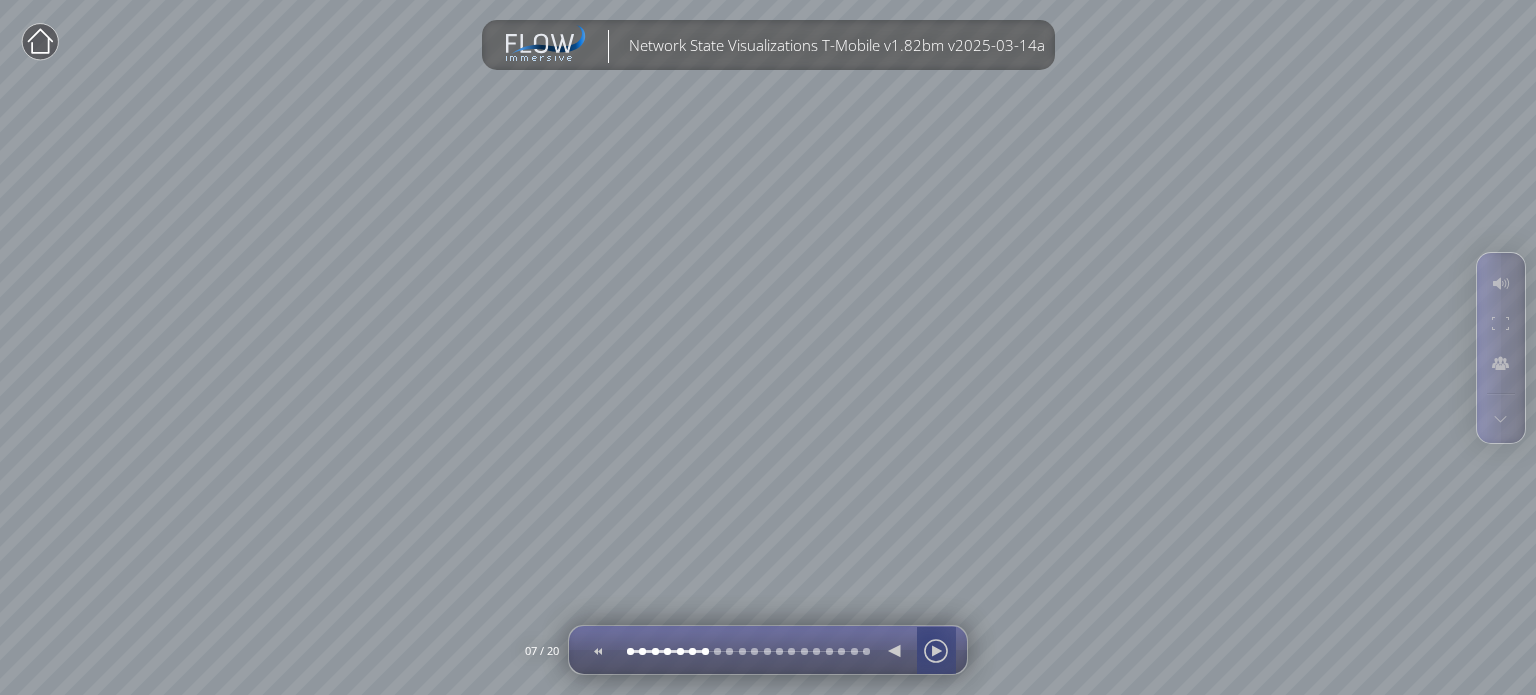 click at bounding box center (936, 651) 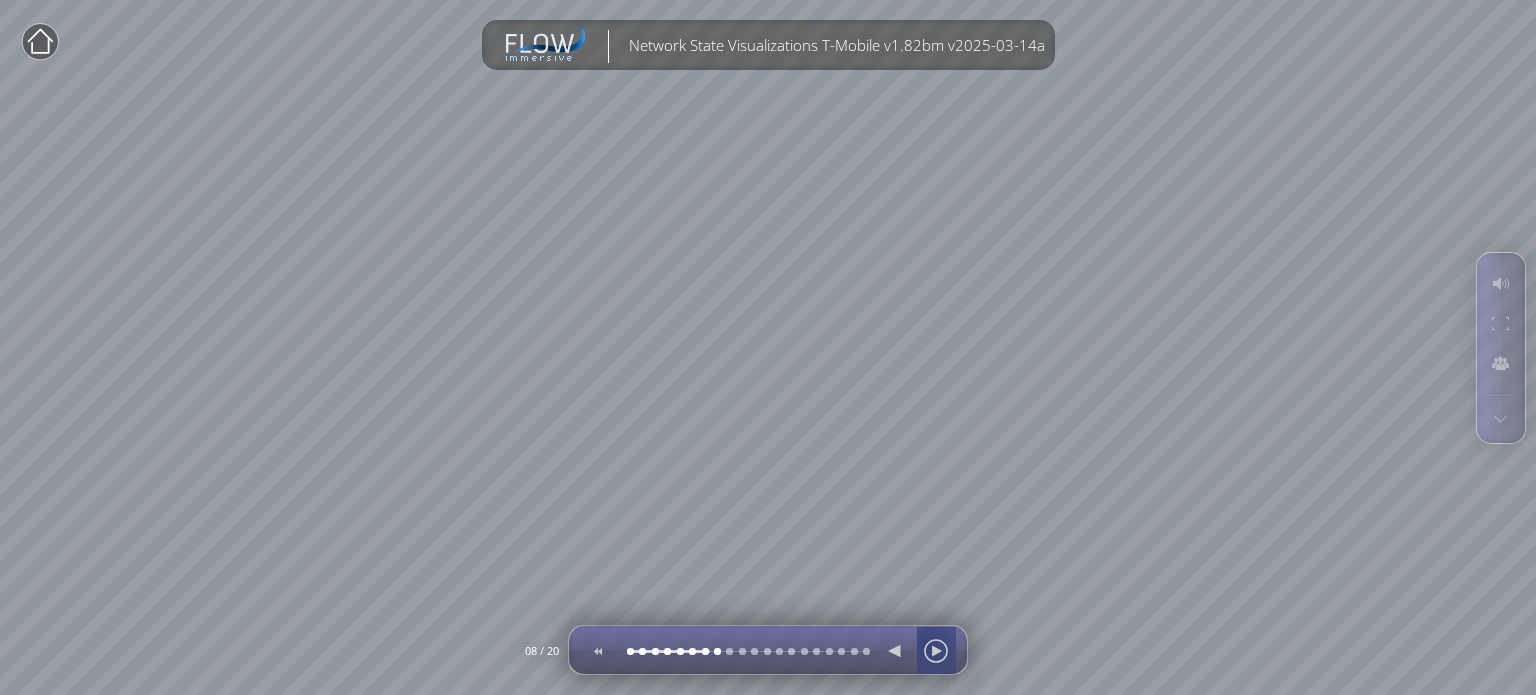click at bounding box center (936, 651) 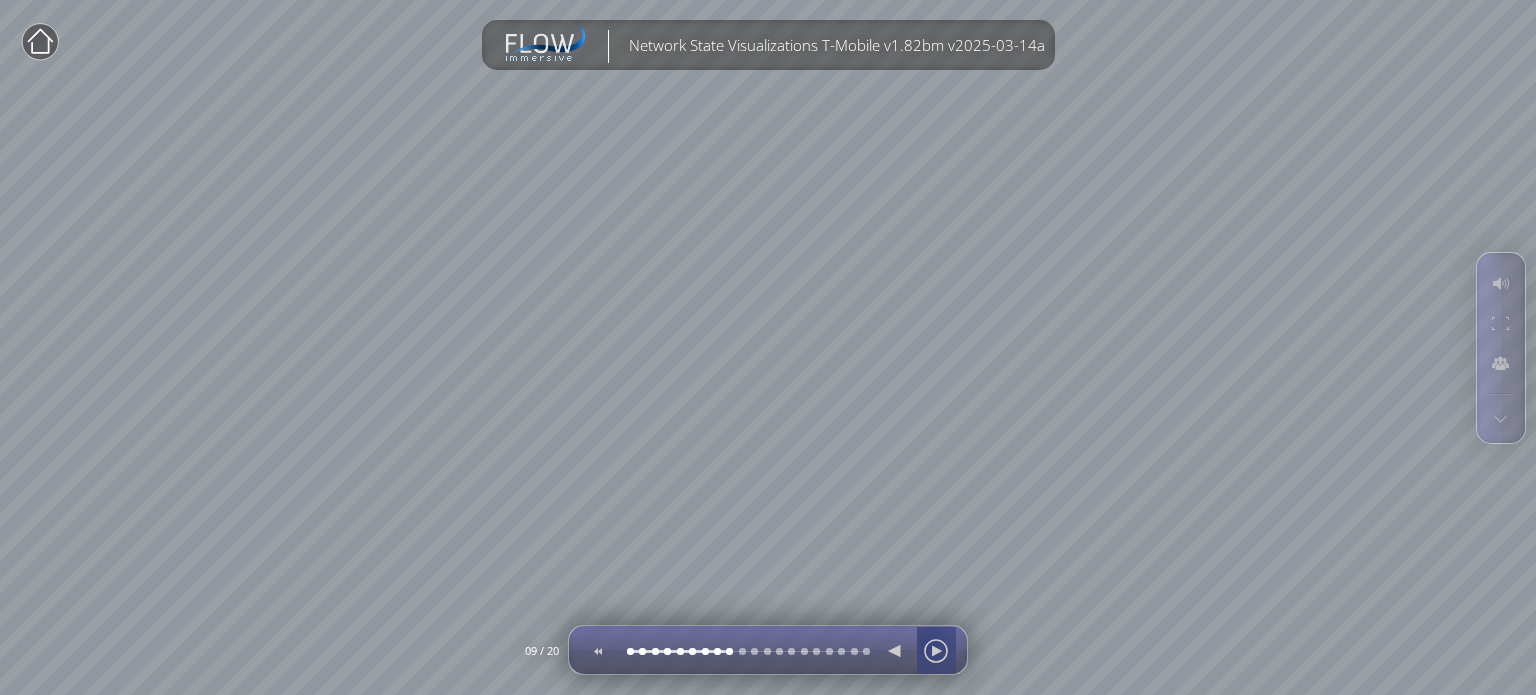 click at bounding box center (936, 651) 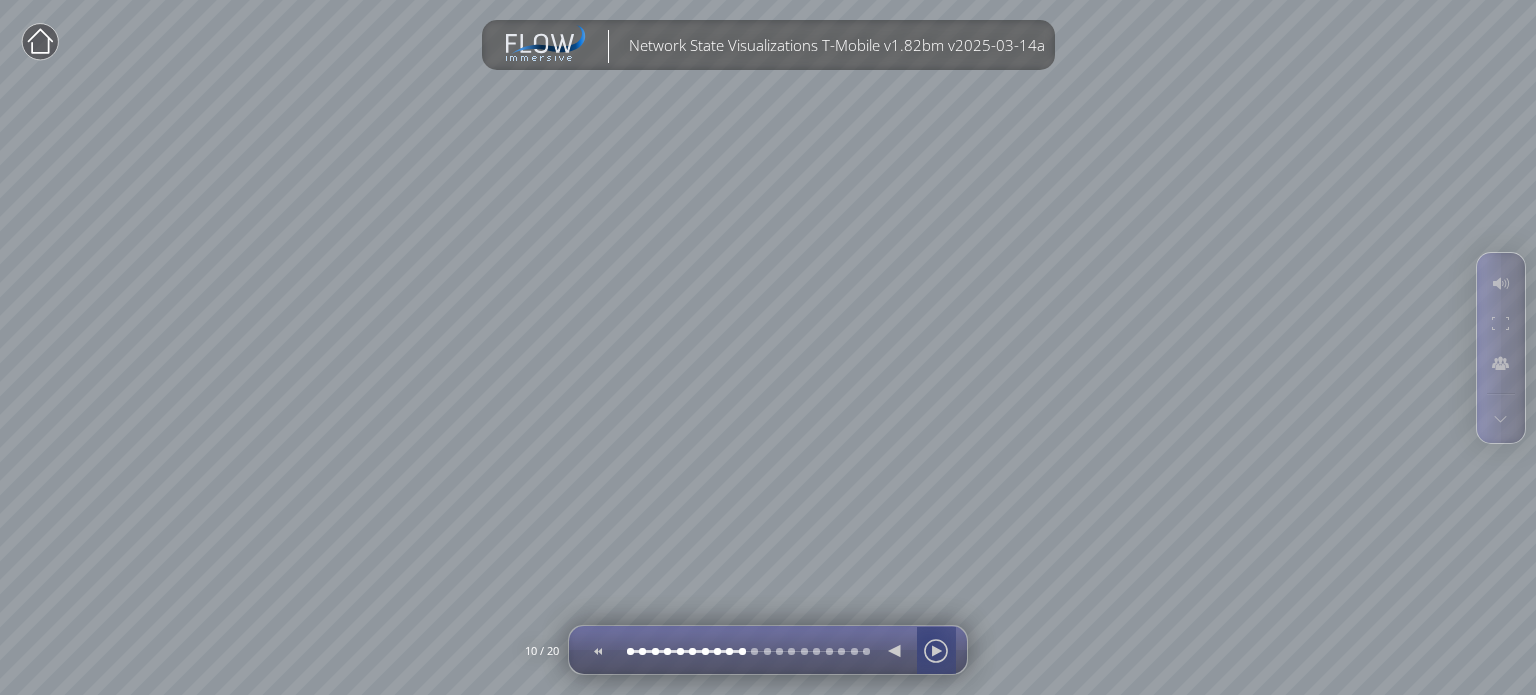 click at bounding box center [936, 651] 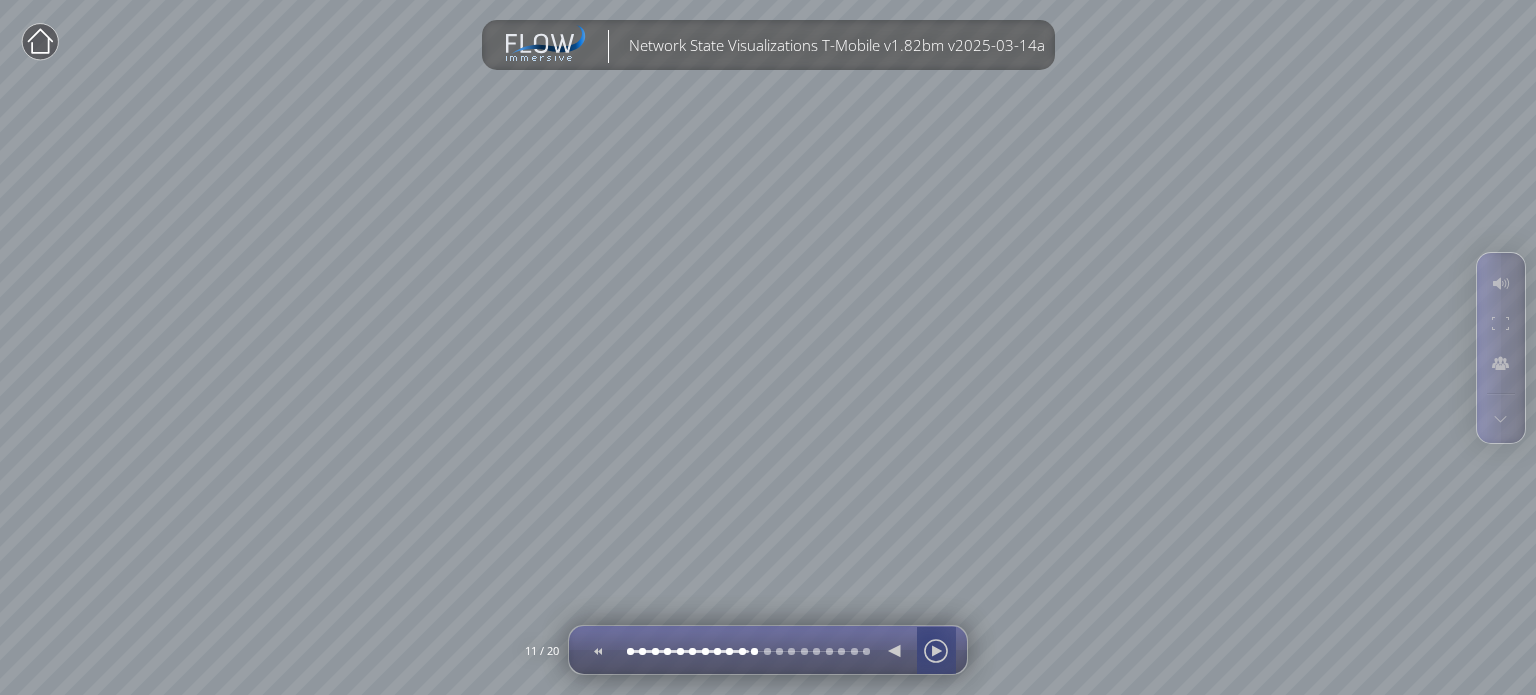 click at bounding box center [936, 651] 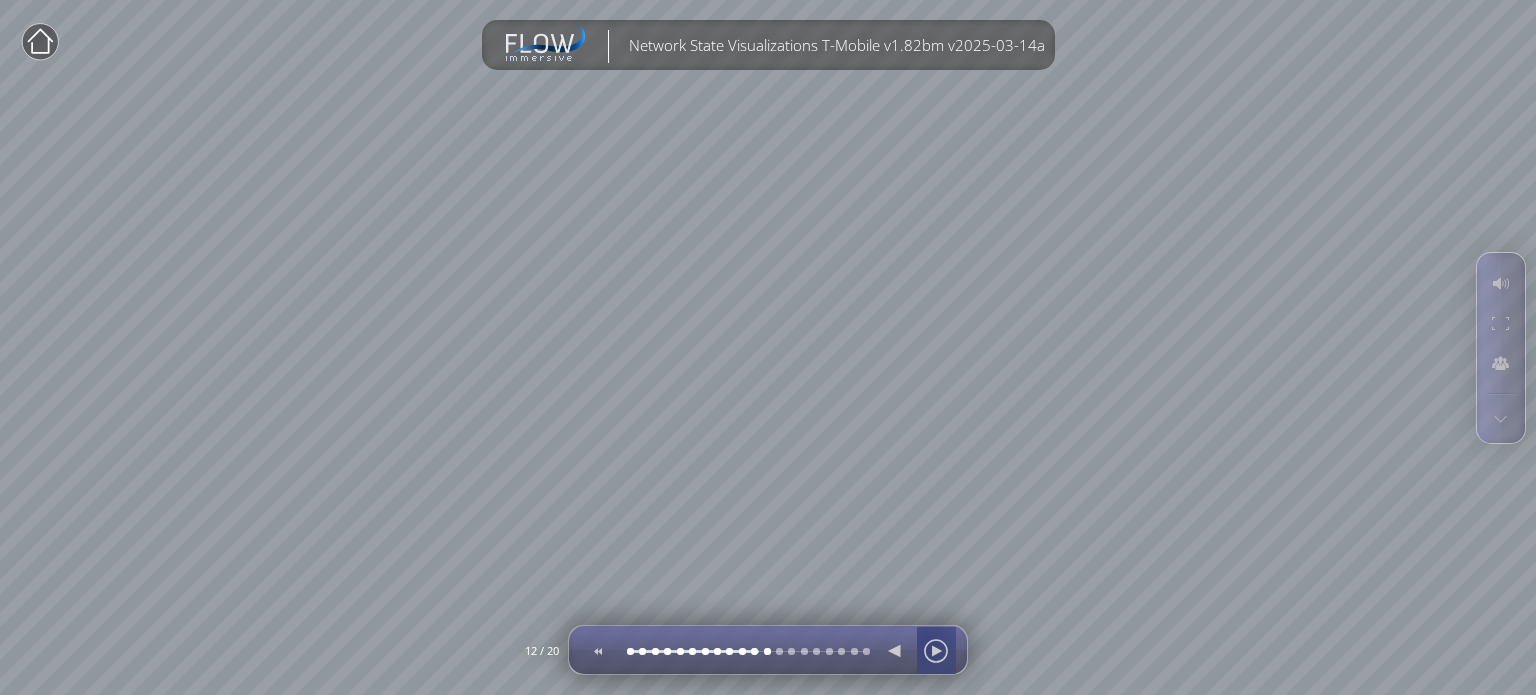 click at bounding box center (936, 651) 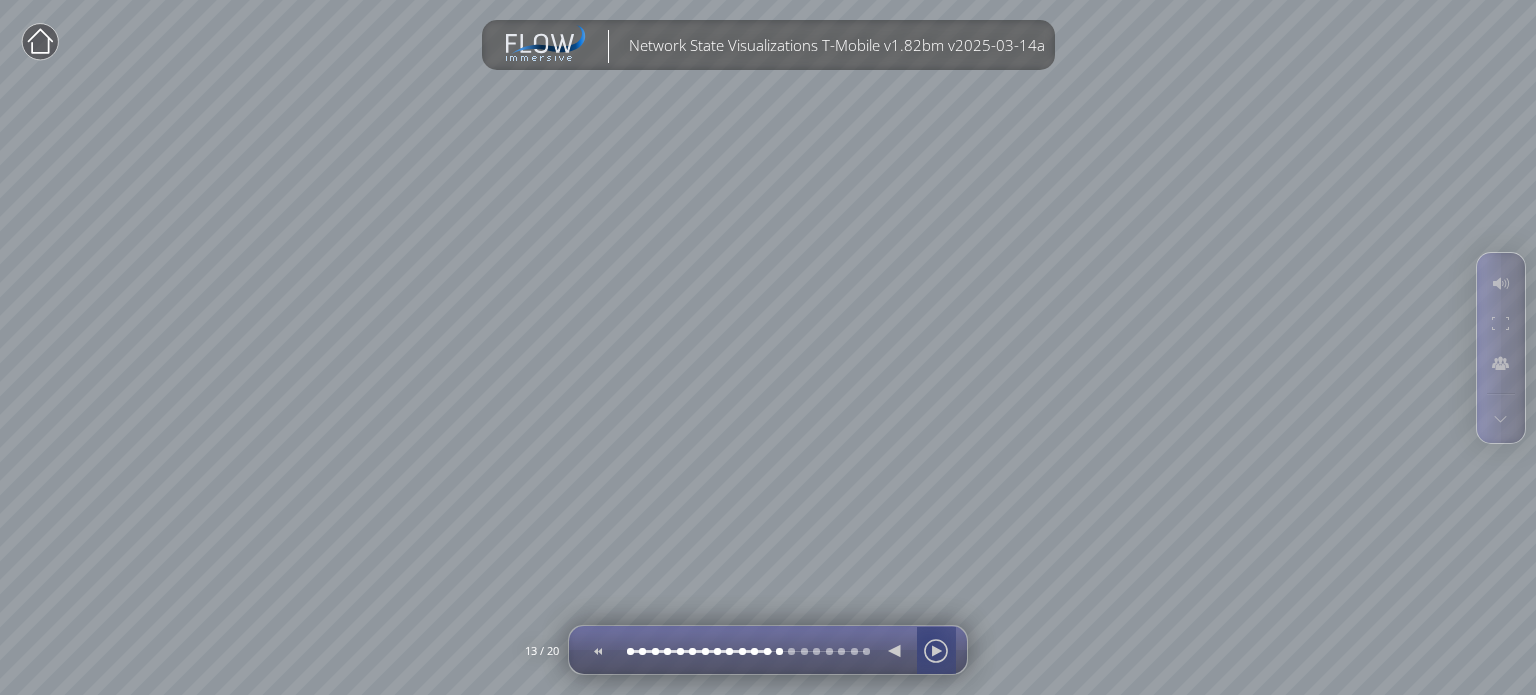 click at bounding box center (936, 651) 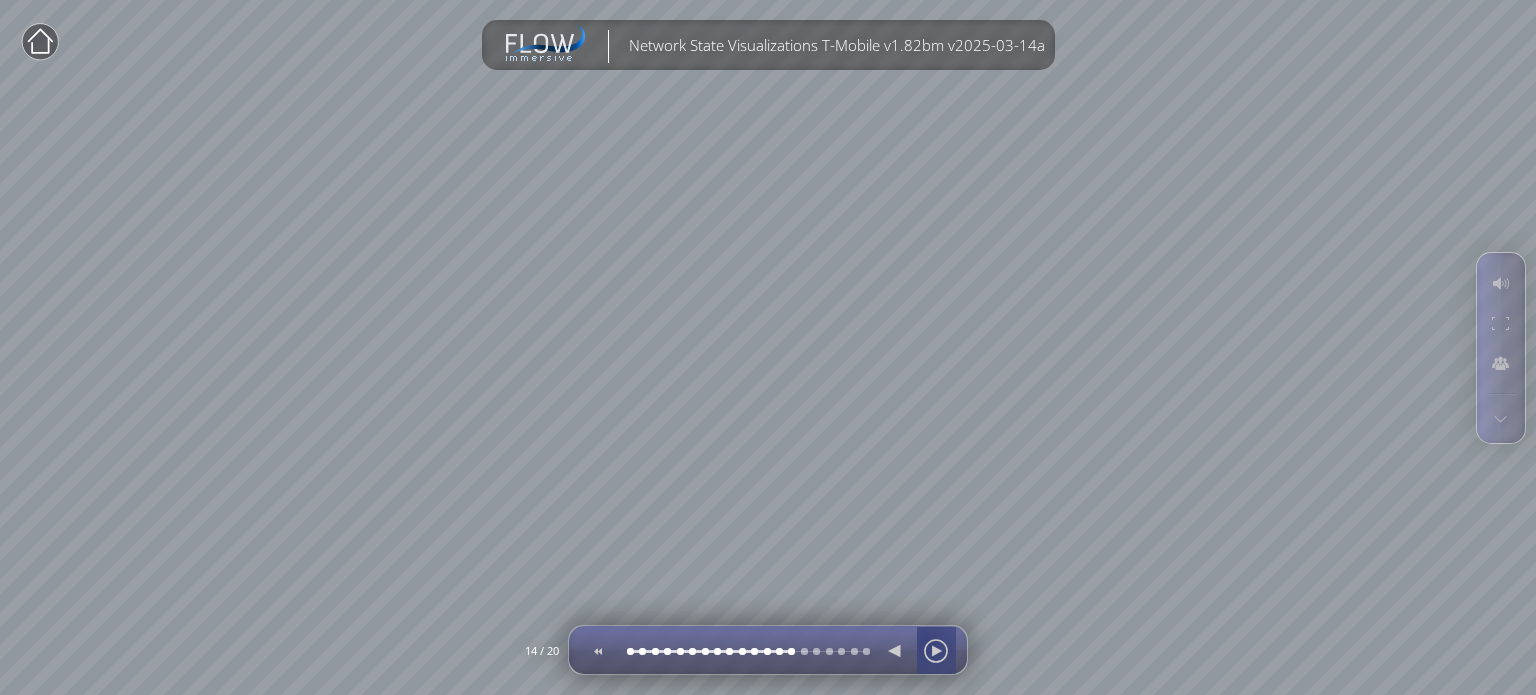 click at bounding box center [936, 651] 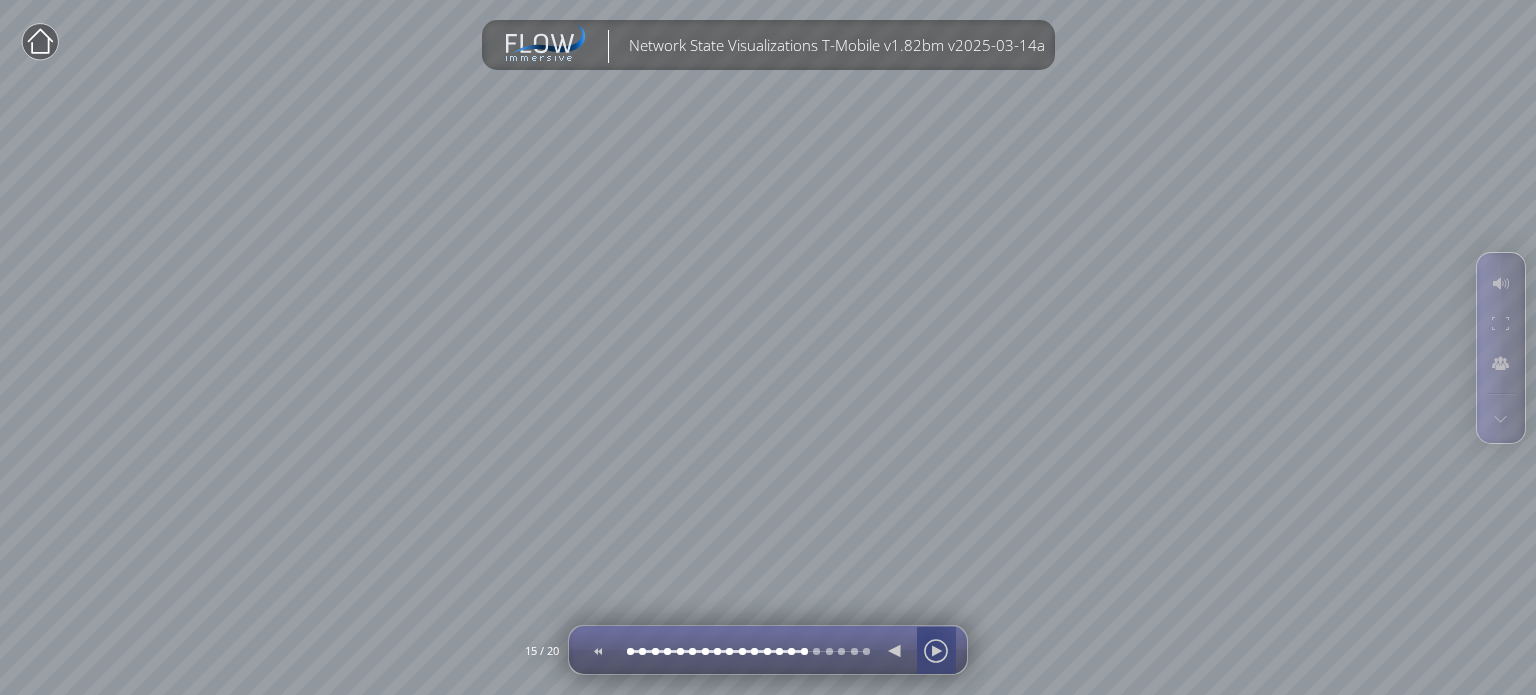 click at bounding box center (936, 651) 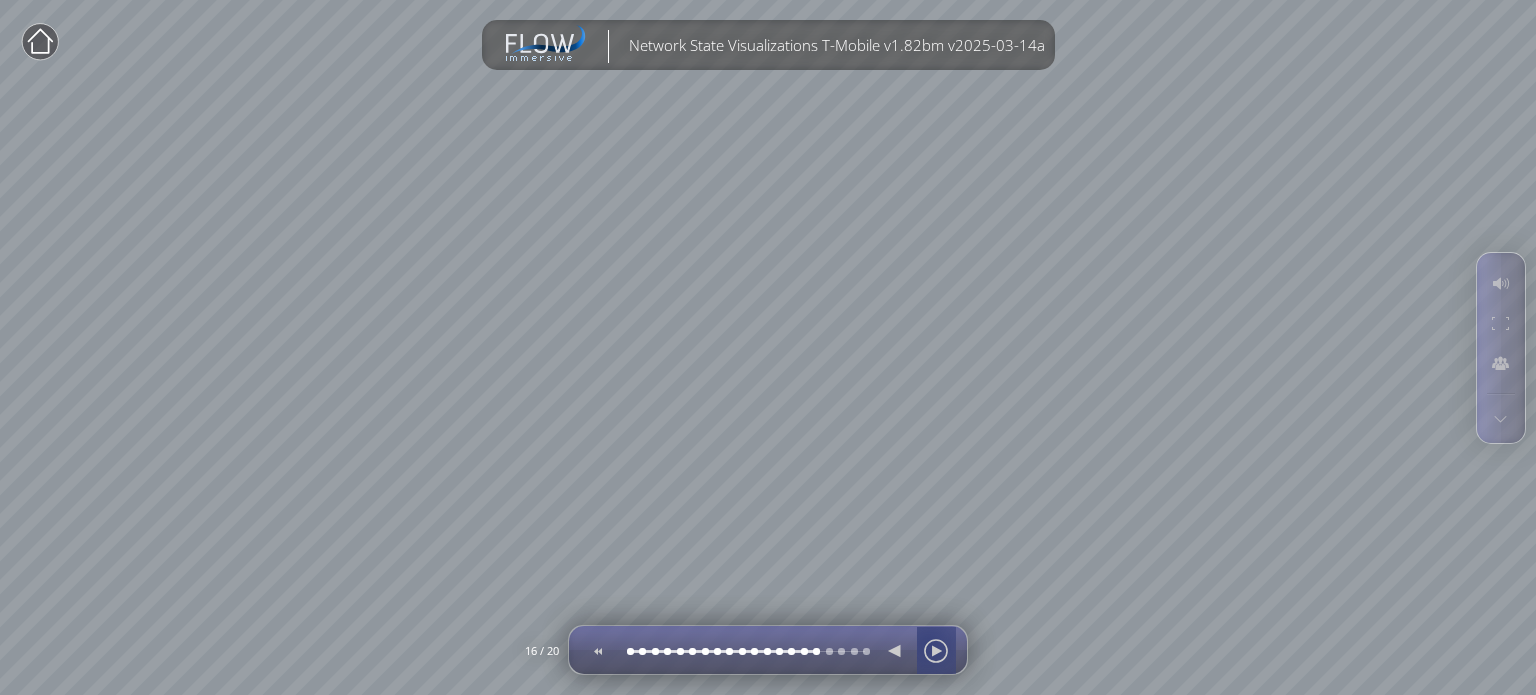 click at bounding box center (936, 651) 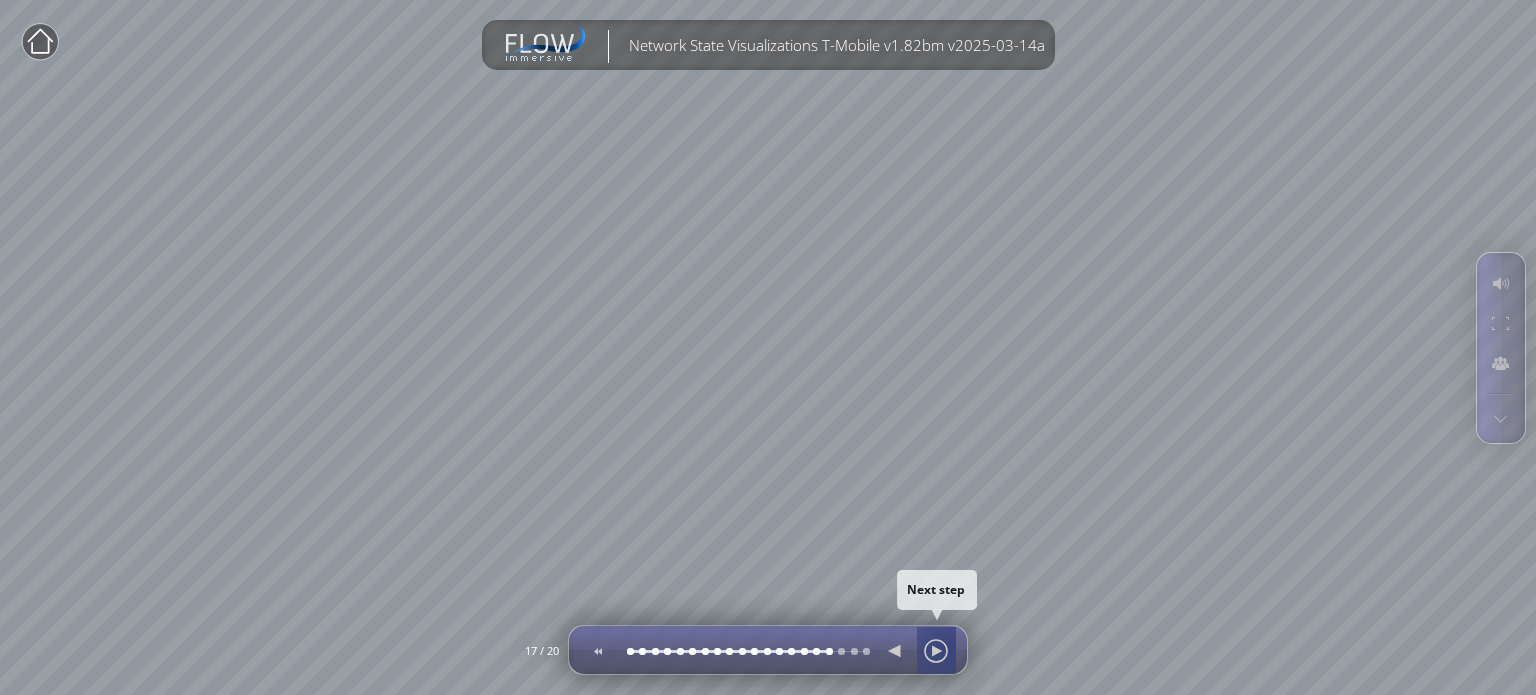 click at bounding box center (936, 651) 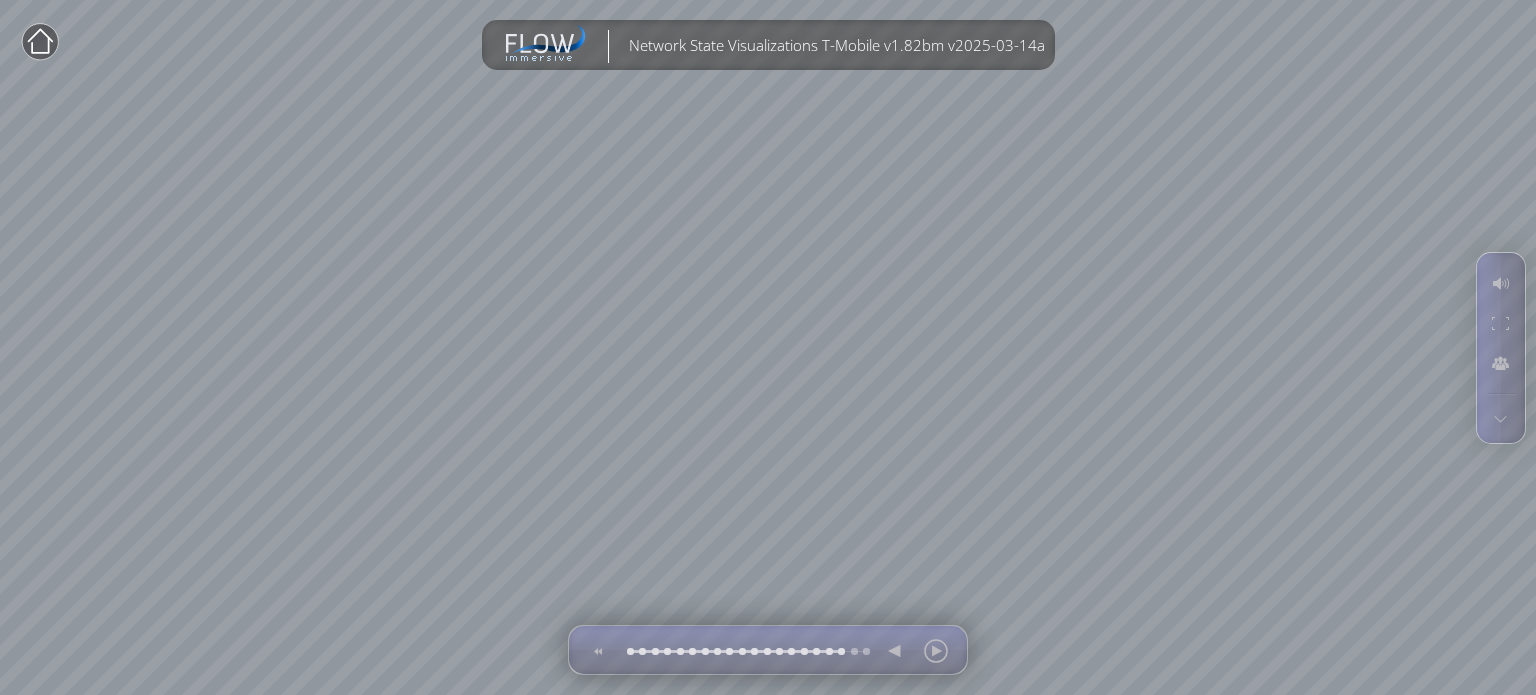click 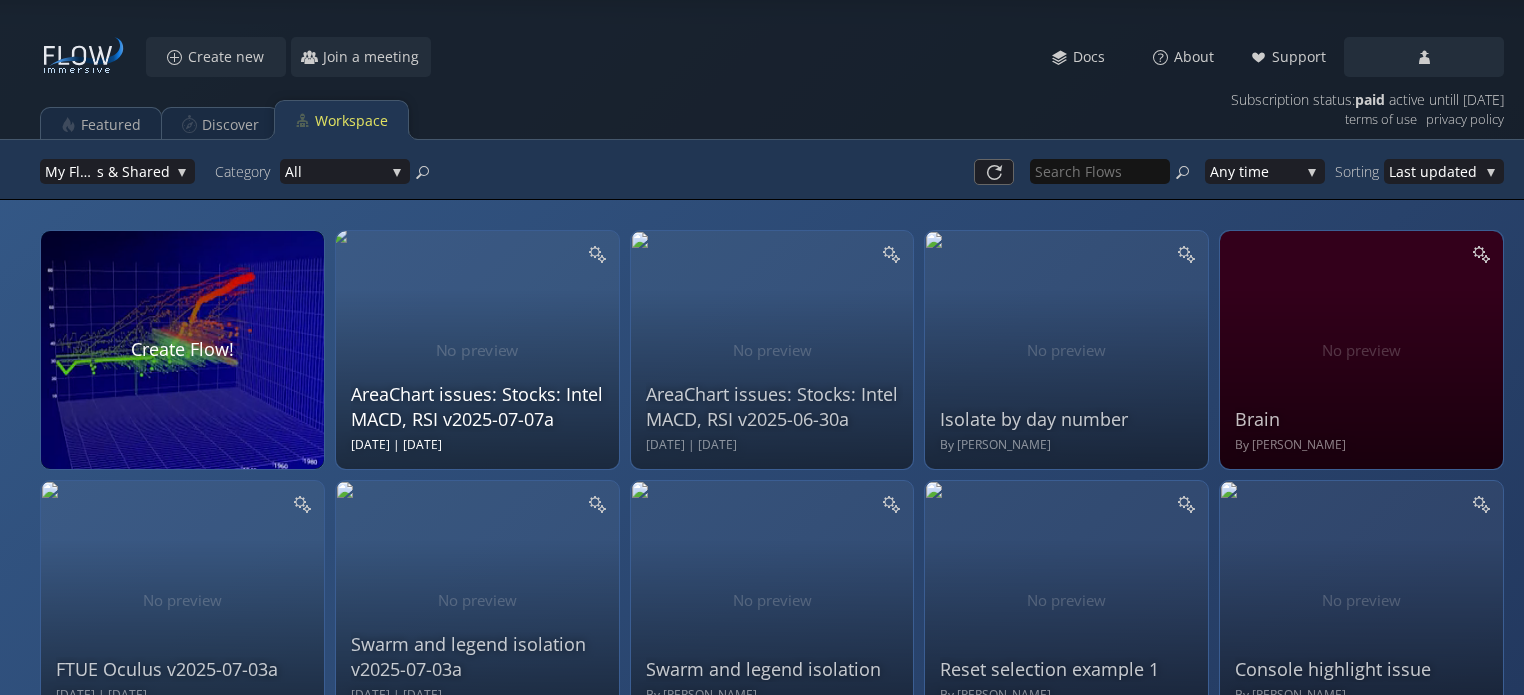 click on "AreaChart issues: Stocks: Intel MACD, RSI v2025-07-07a
[DATE] | [DATE]" at bounding box center (480, 347) 